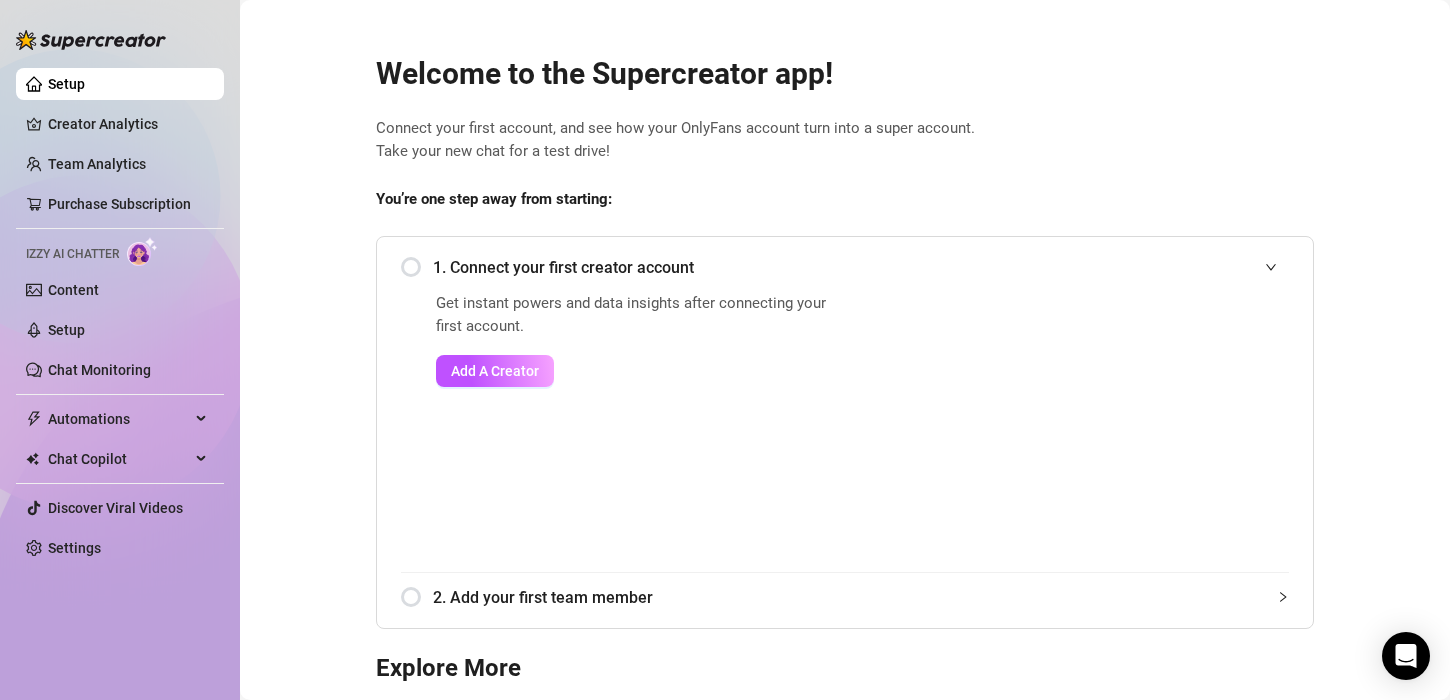 scroll, scrollTop: 0, scrollLeft: 0, axis: both 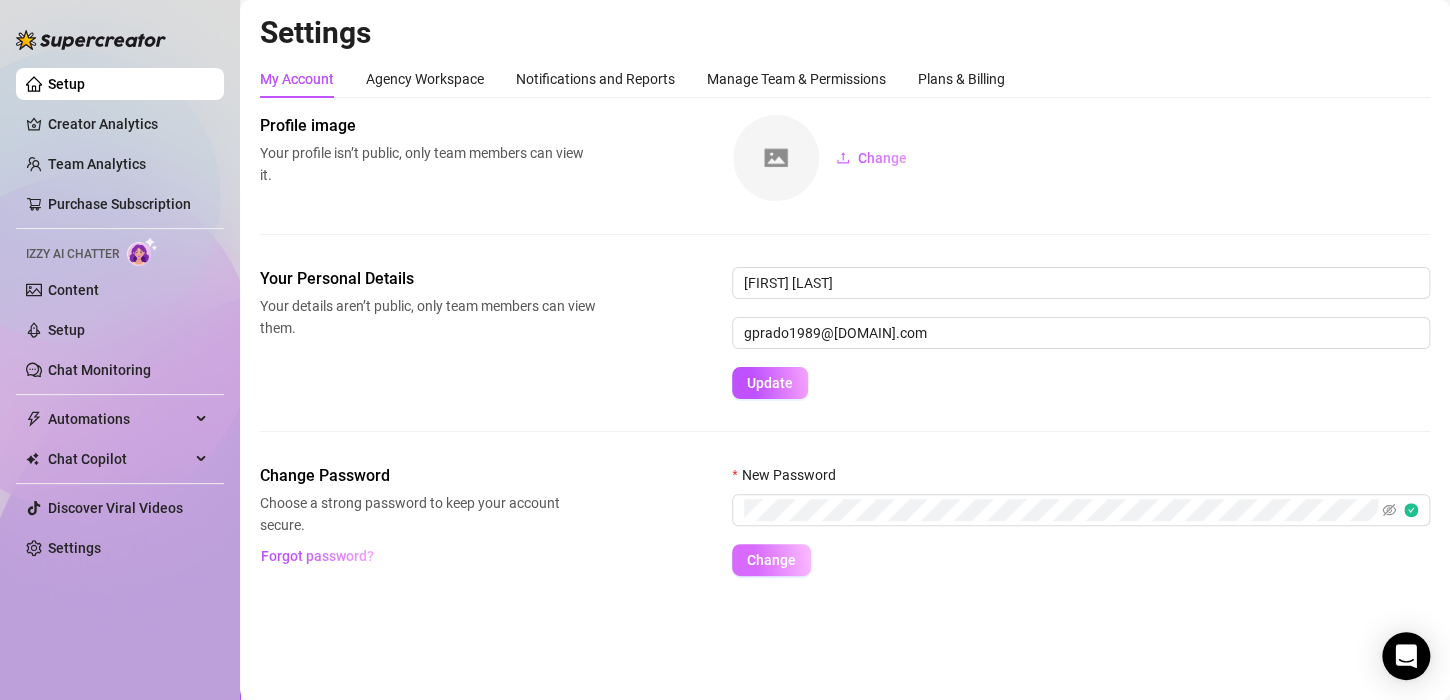 click on "Change" at bounding box center (771, 560) 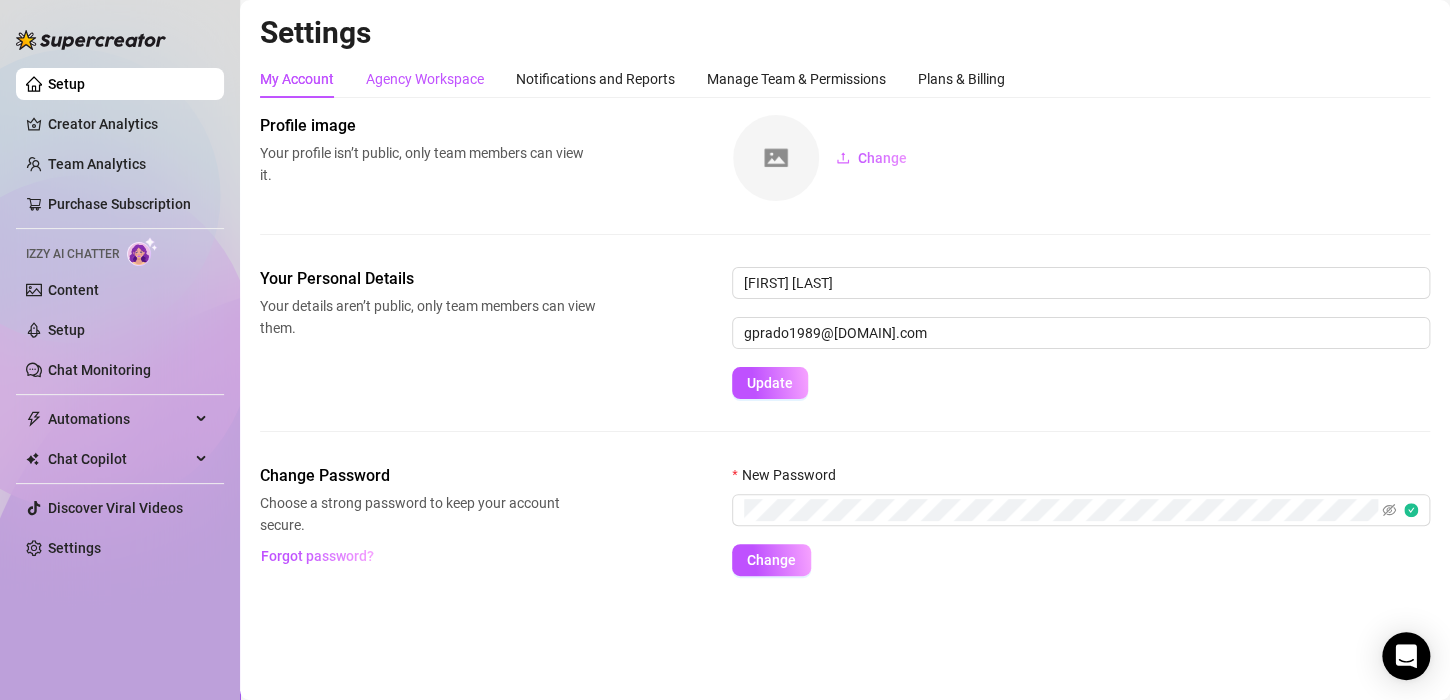 click on "Agency Workspace" at bounding box center (425, 79) 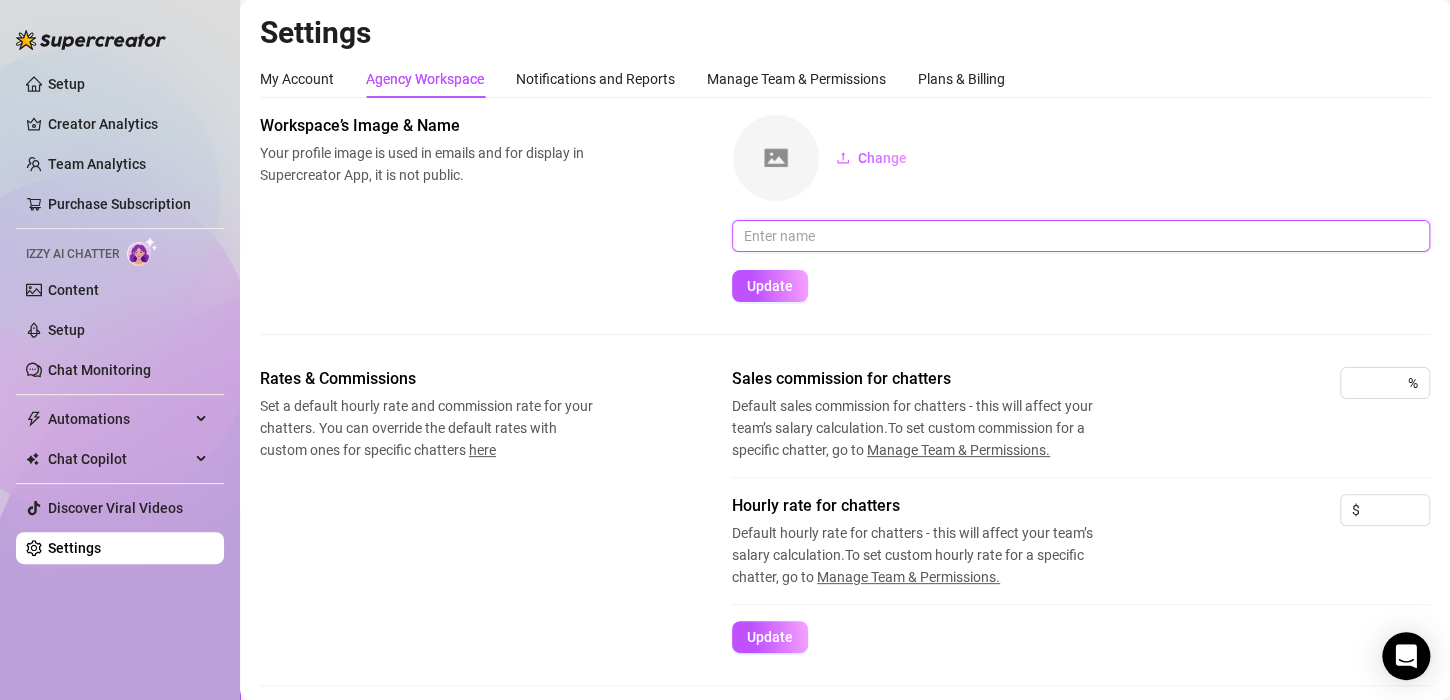 click at bounding box center [1081, 236] 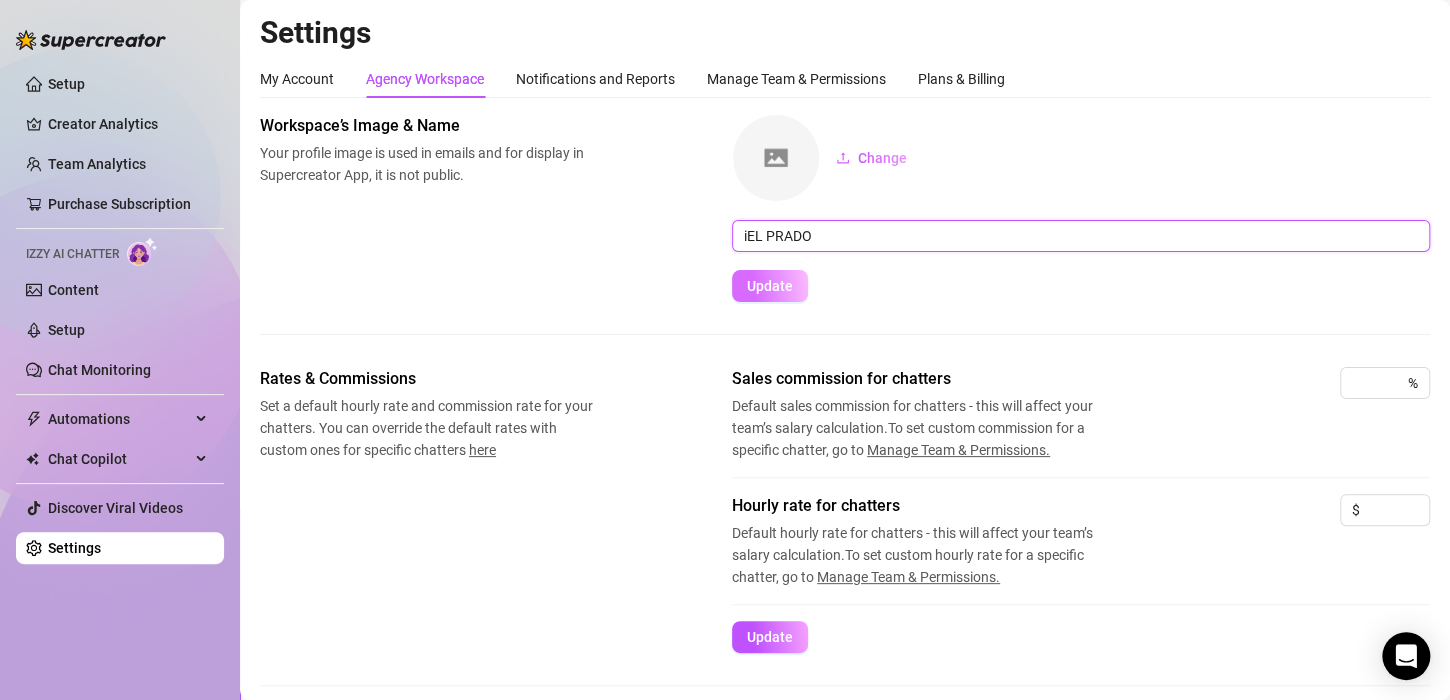 type on "iEL PRADO" 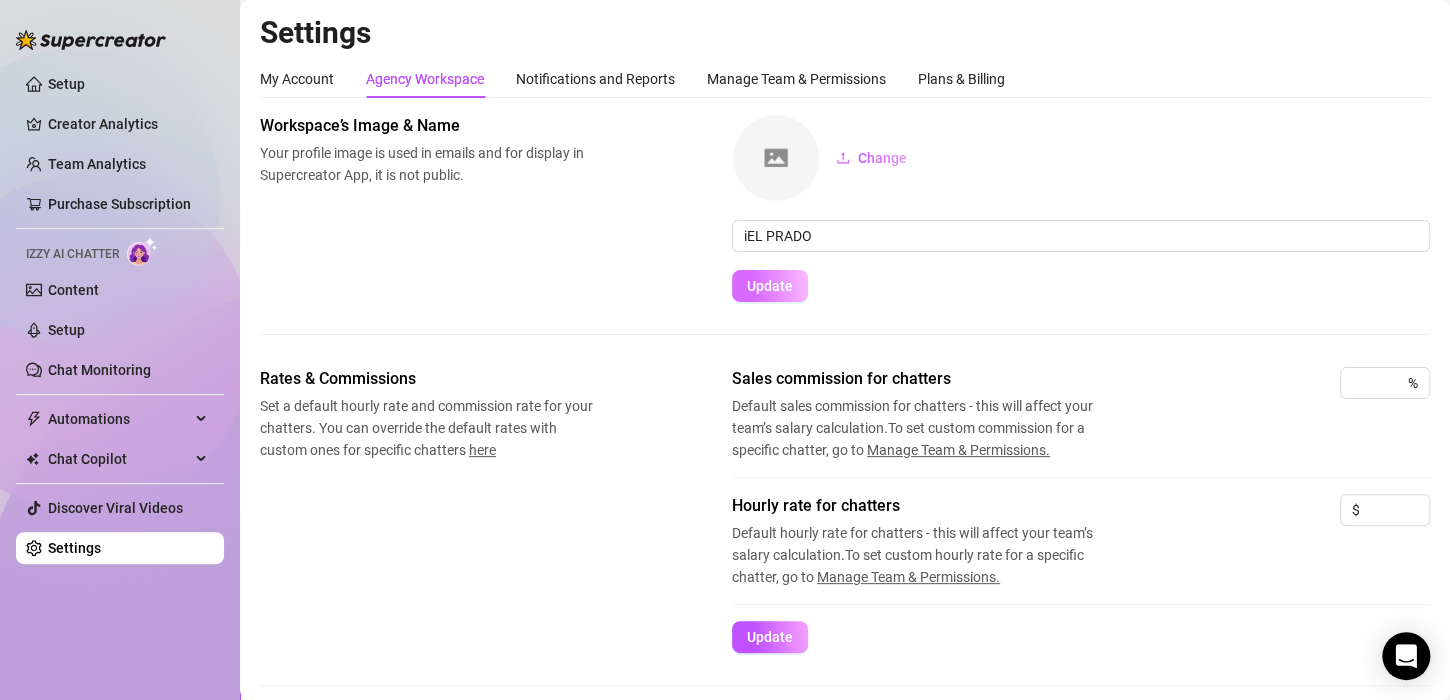 click on "Update" at bounding box center (770, 286) 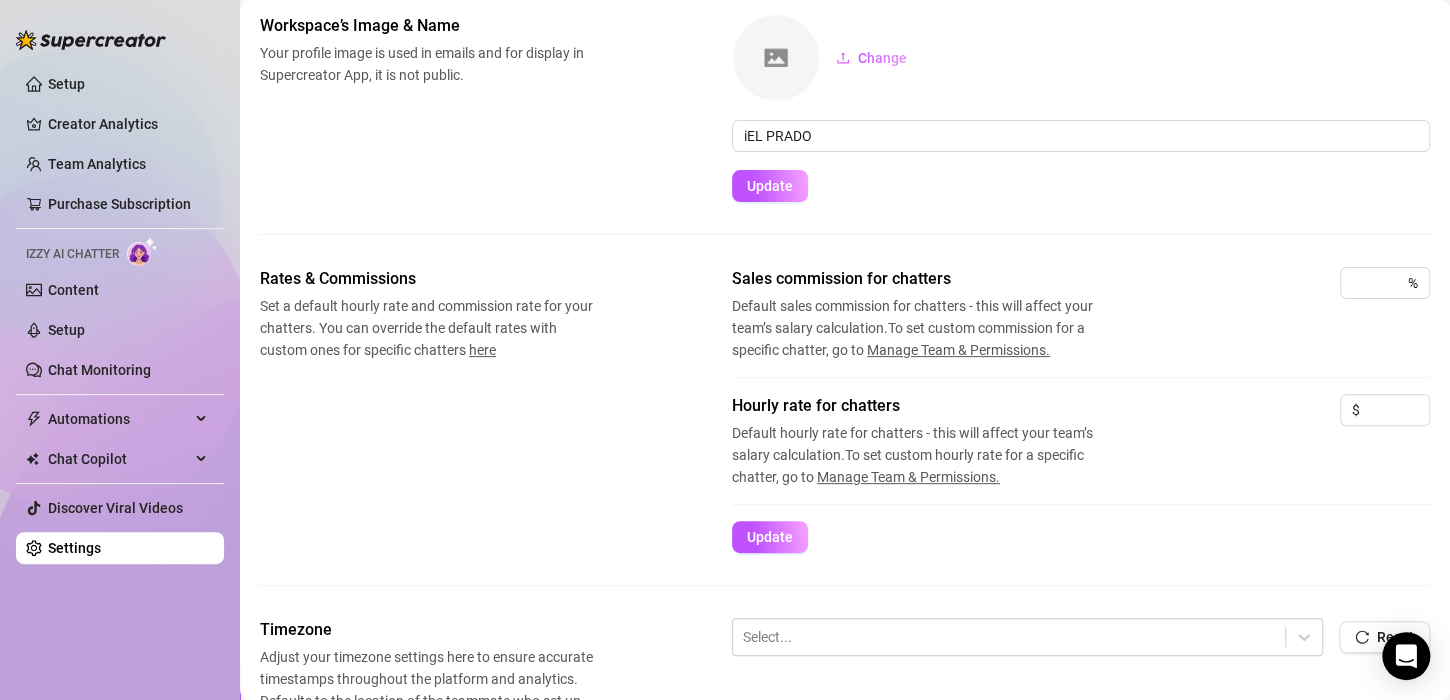 scroll, scrollTop: 200, scrollLeft: 0, axis: vertical 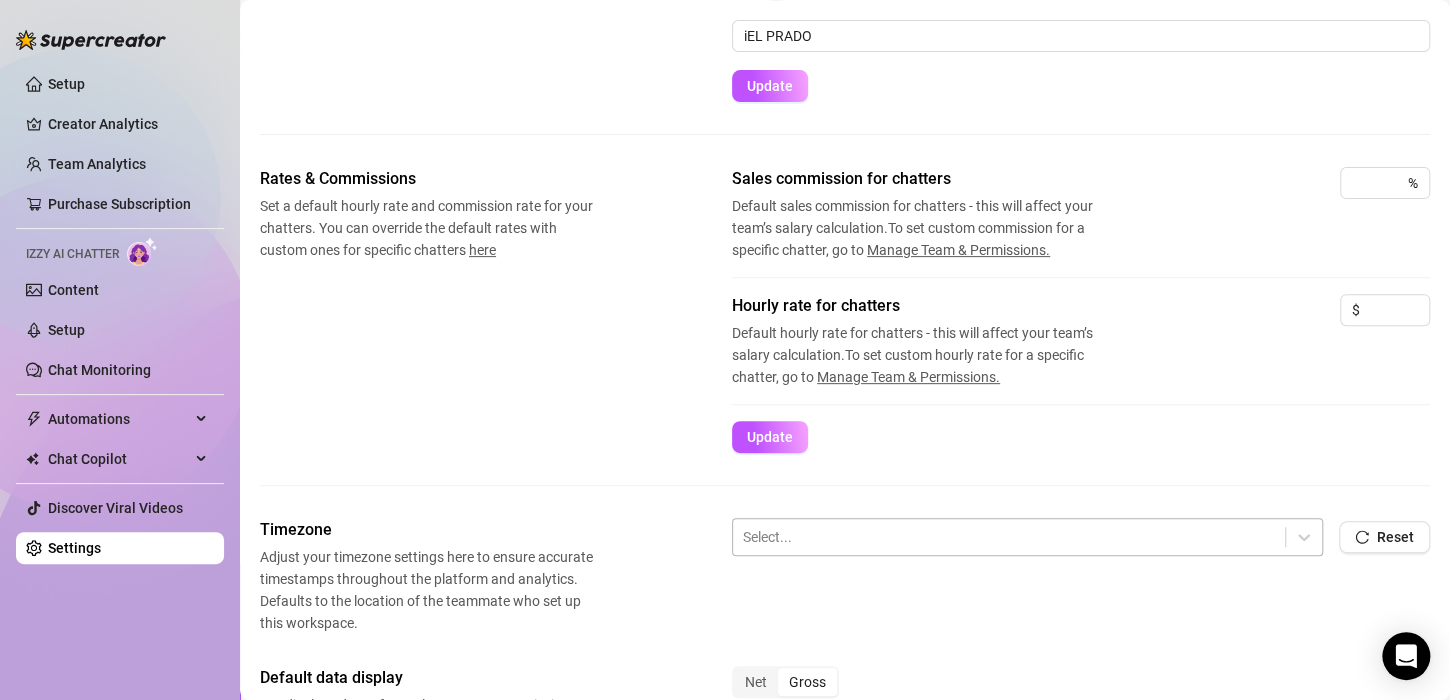 click at bounding box center (1009, 537) 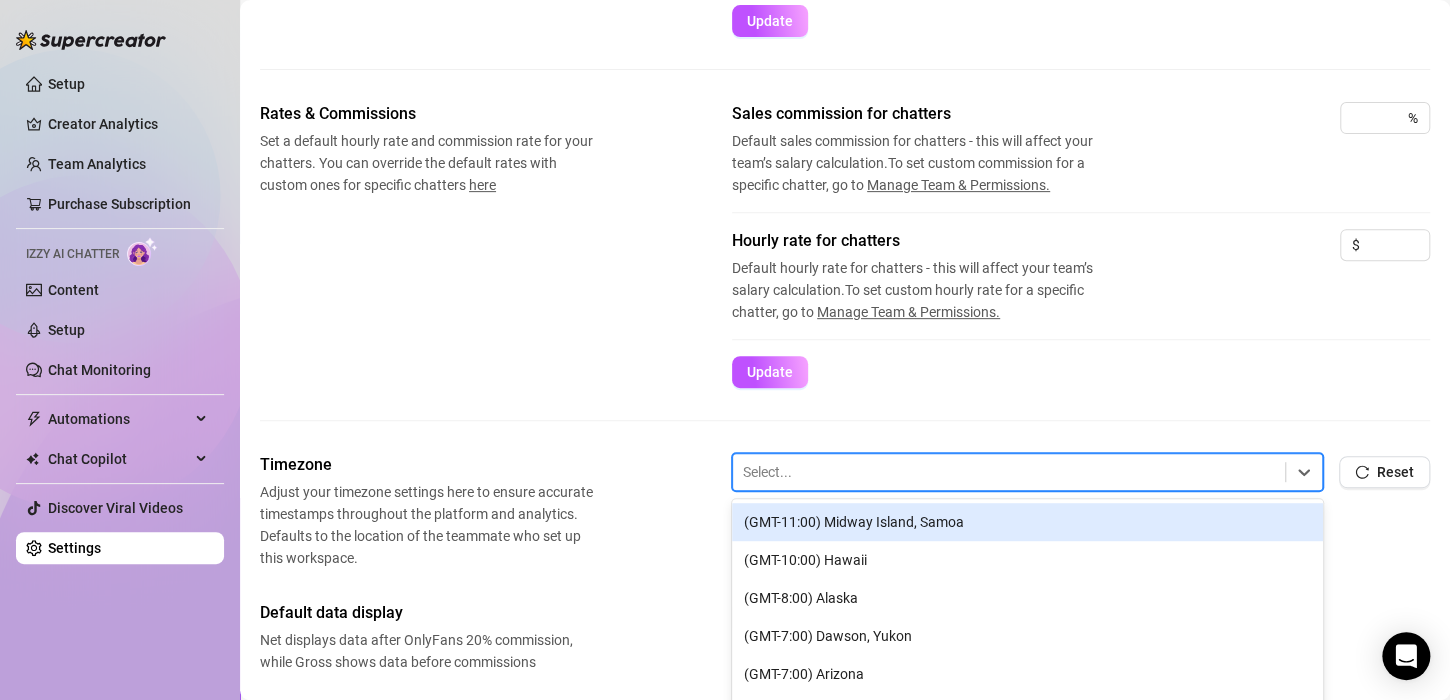 scroll, scrollTop: 300, scrollLeft: 0, axis: vertical 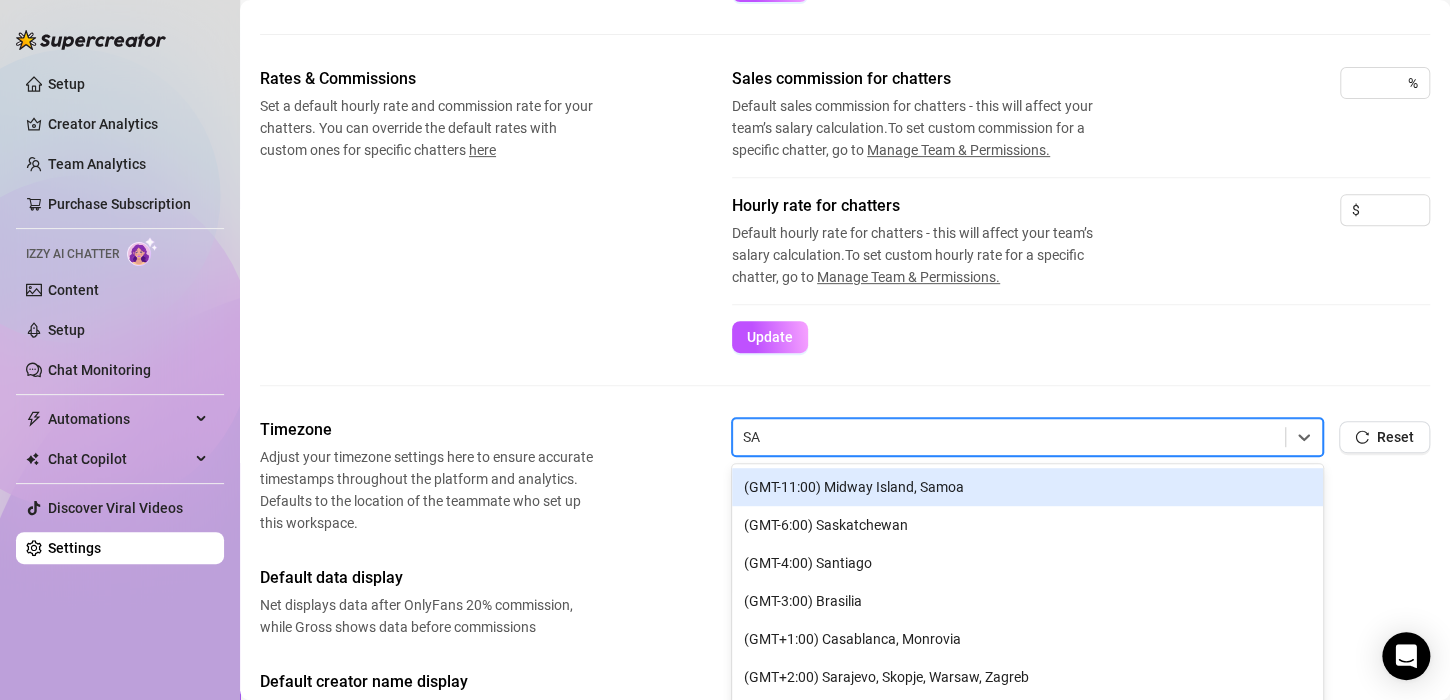type on "SAO" 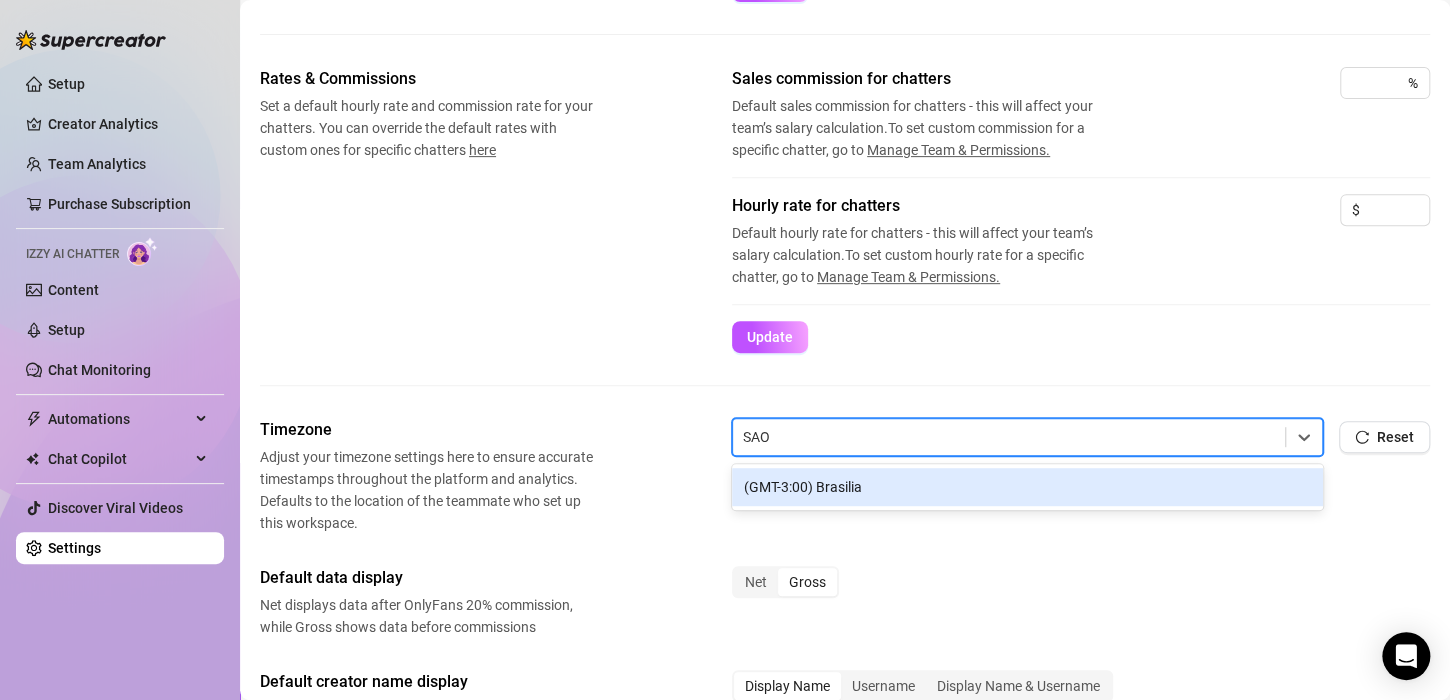 click on "(GMT-3:00) Brasilia" at bounding box center (1027, 487) 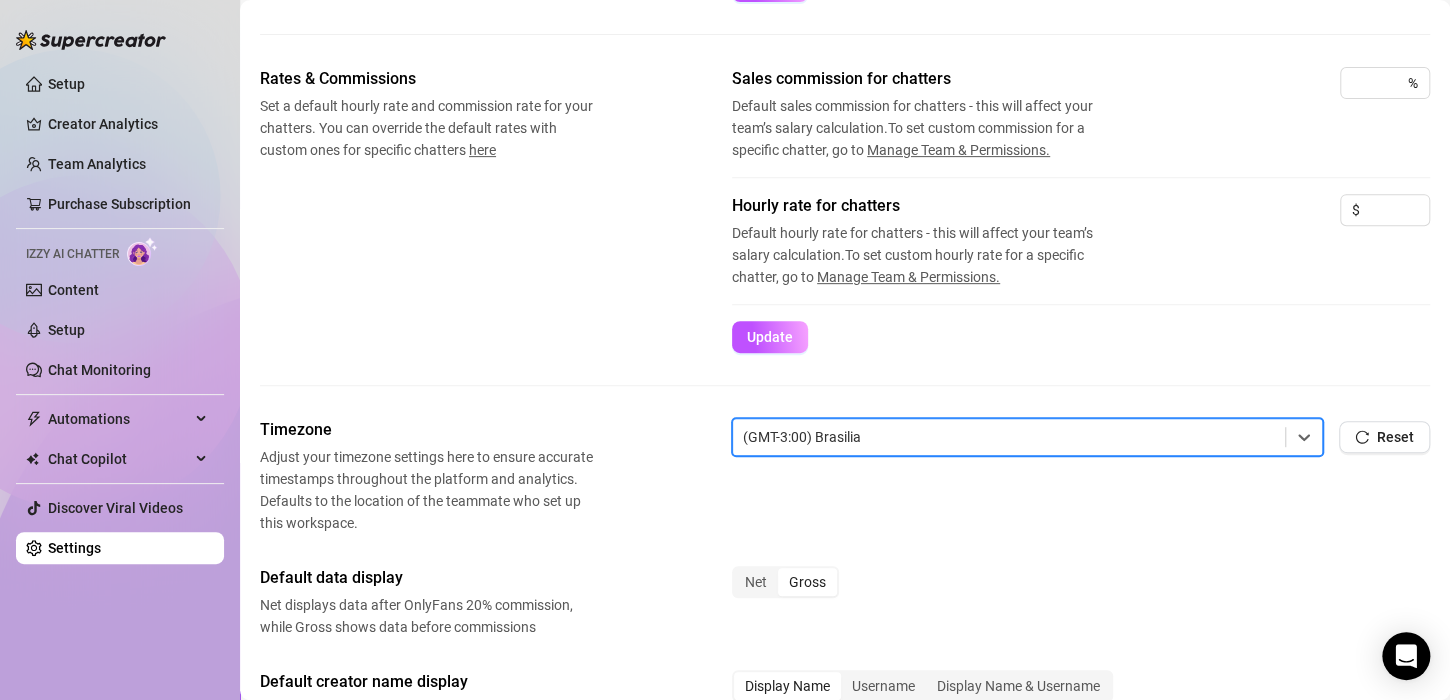 click on "Net Gross" at bounding box center (1081, 591) 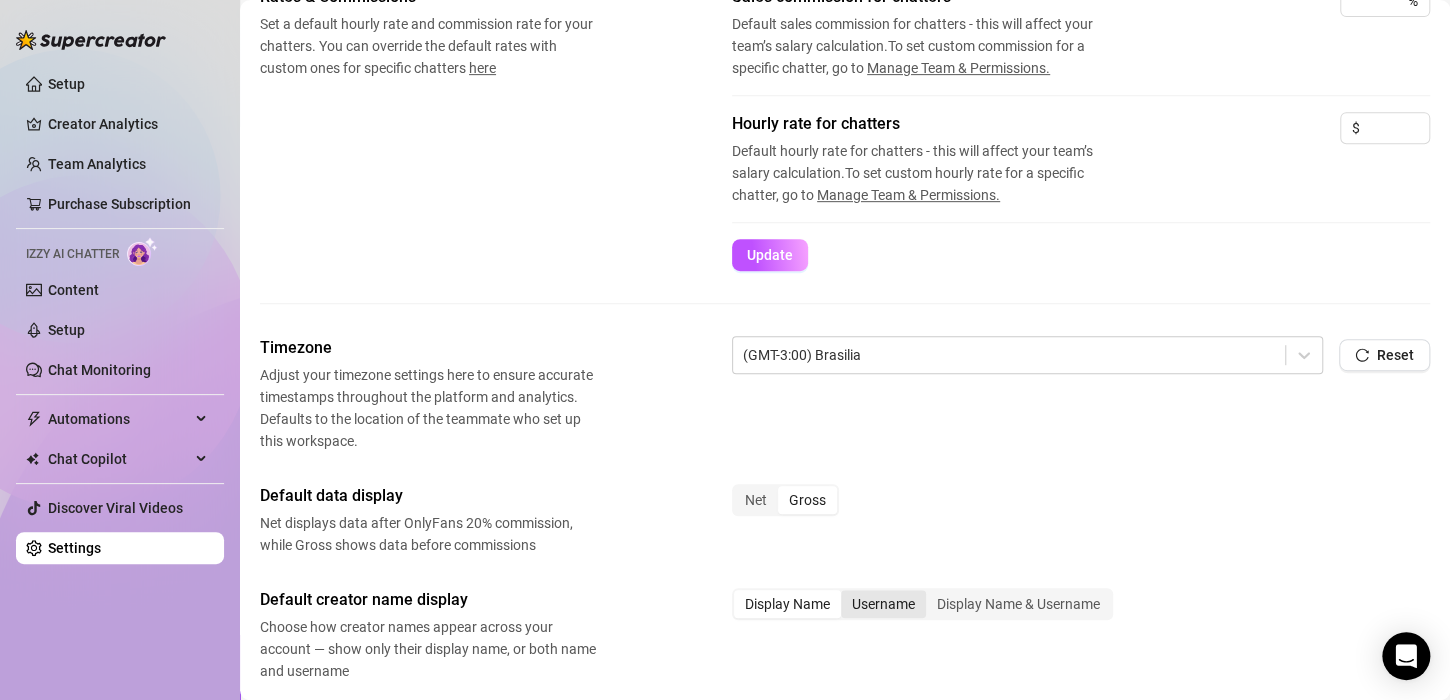 scroll, scrollTop: 500, scrollLeft: 0, axis: vertical 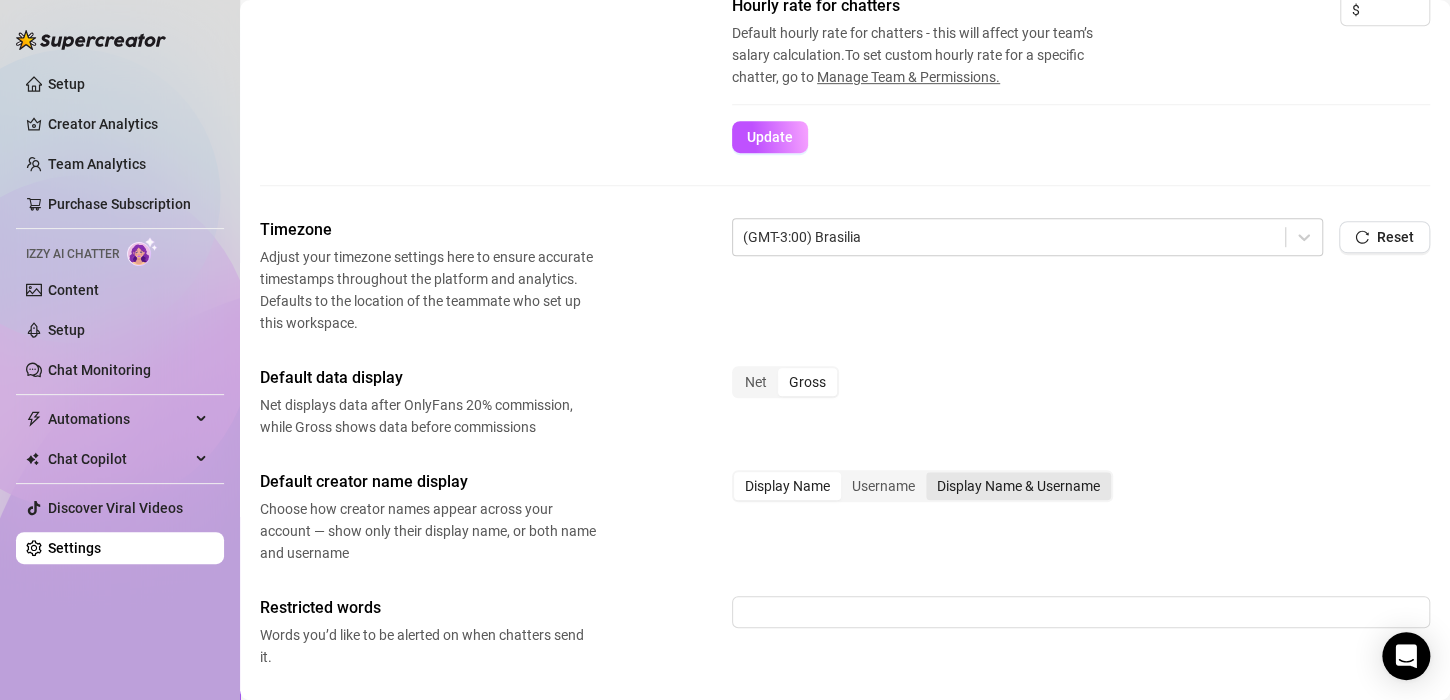 click on "Display Name & Username" at bounding box center [1018, 486] 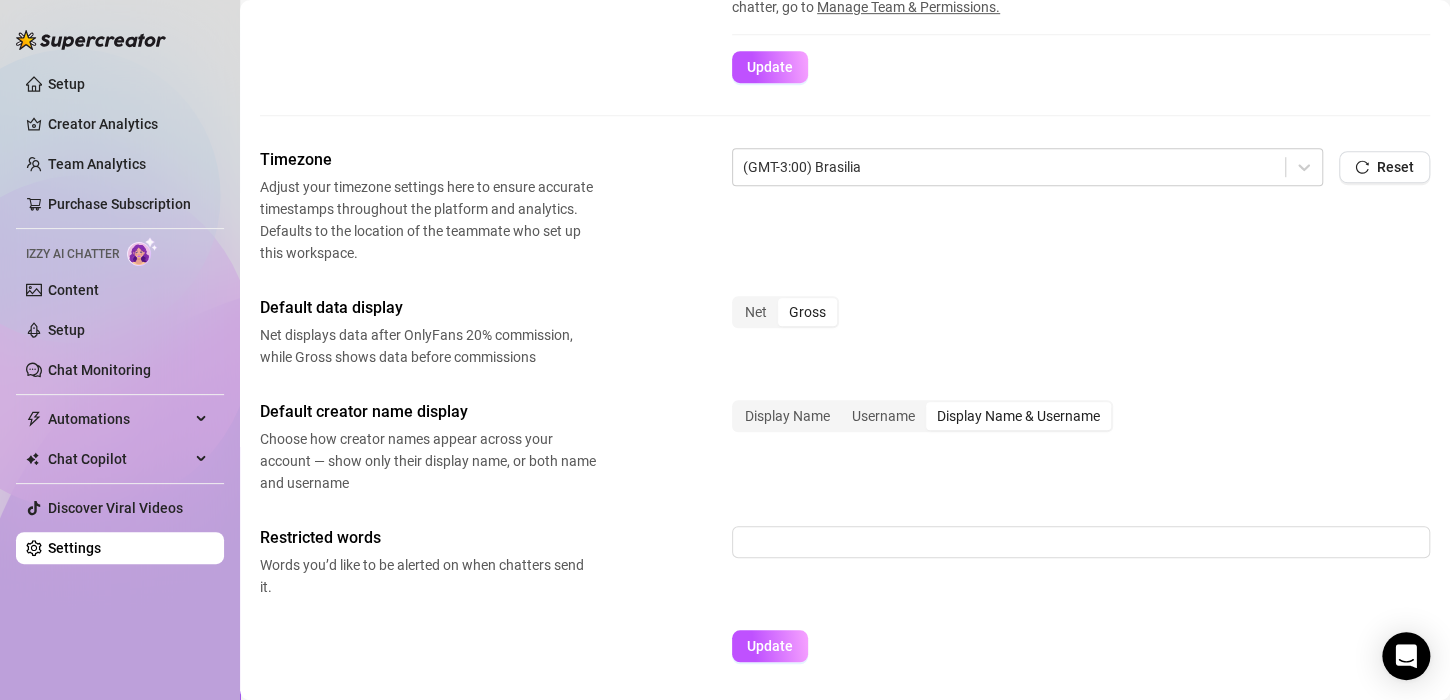 scroll, scrollTop: 633, scrollLeft: 0, axis: vertical 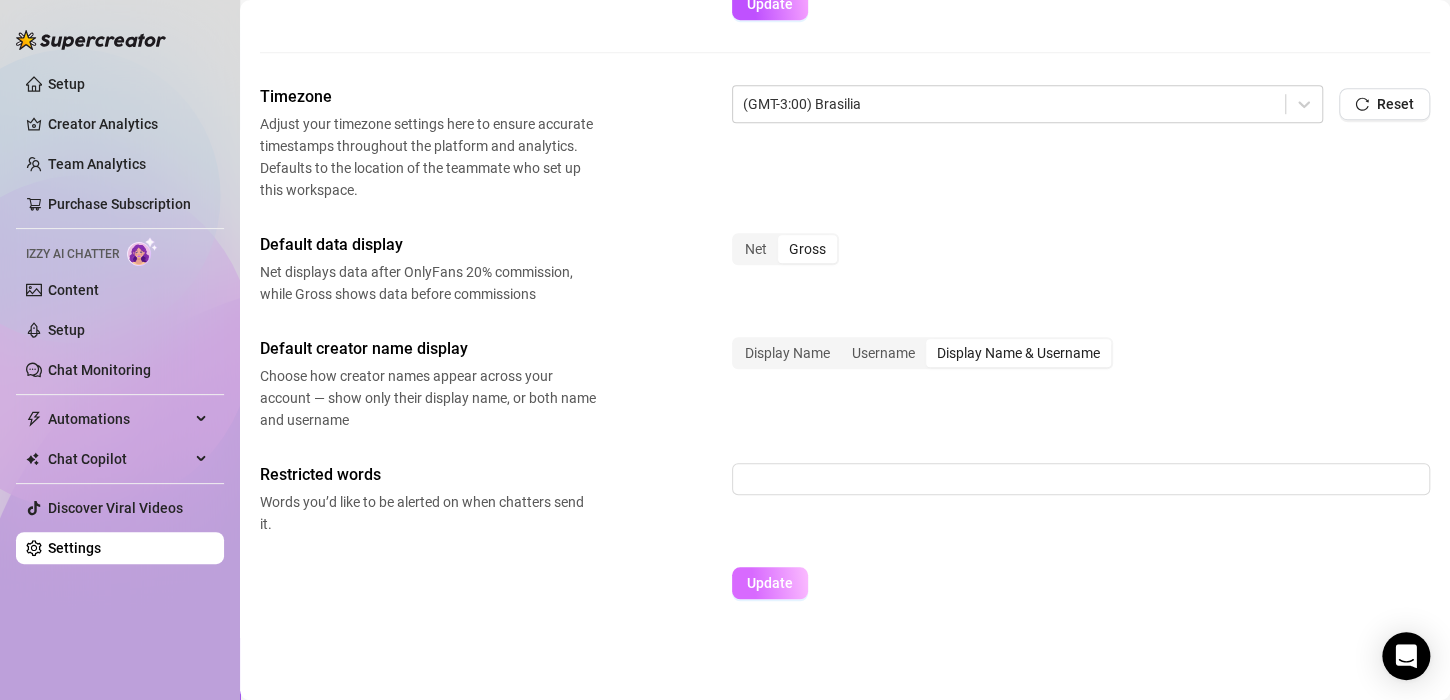 click on "Update" at bounding box center [770, 583] 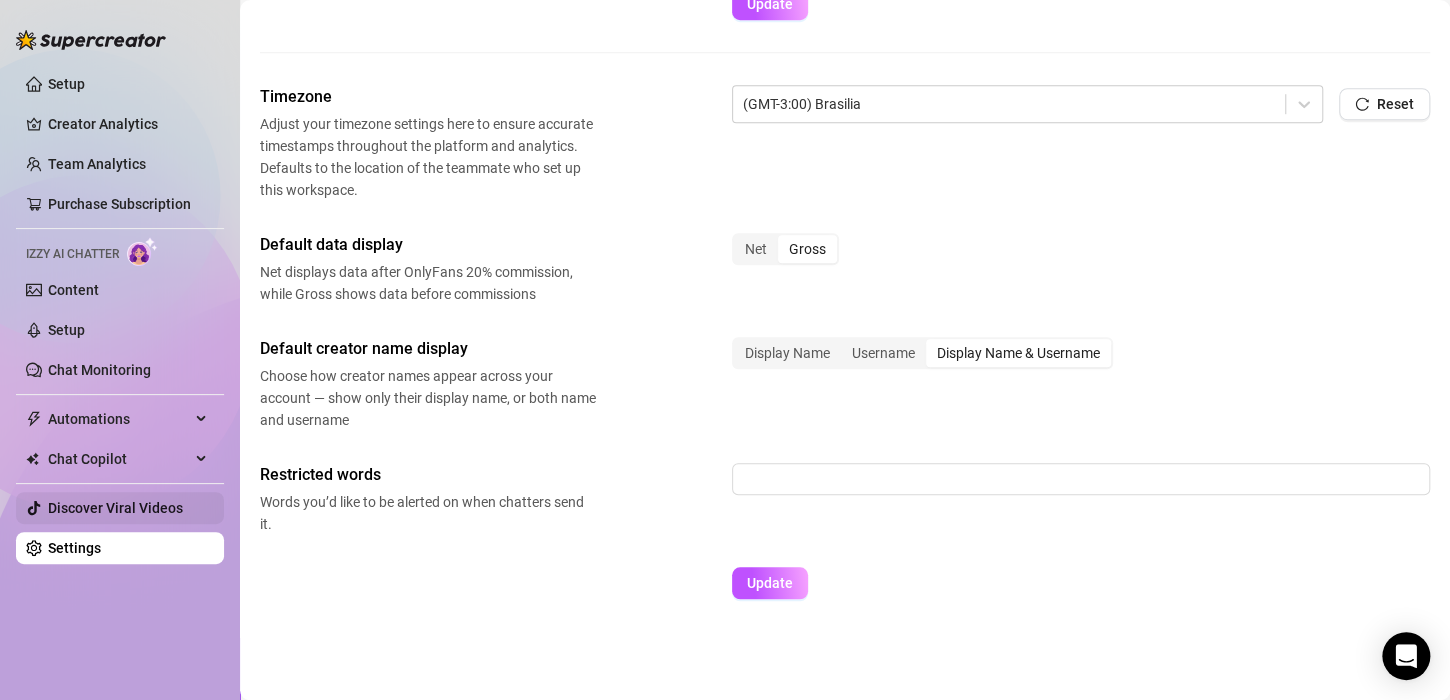 click on "Discover Viral Videos" at bounding box center (115, 508) 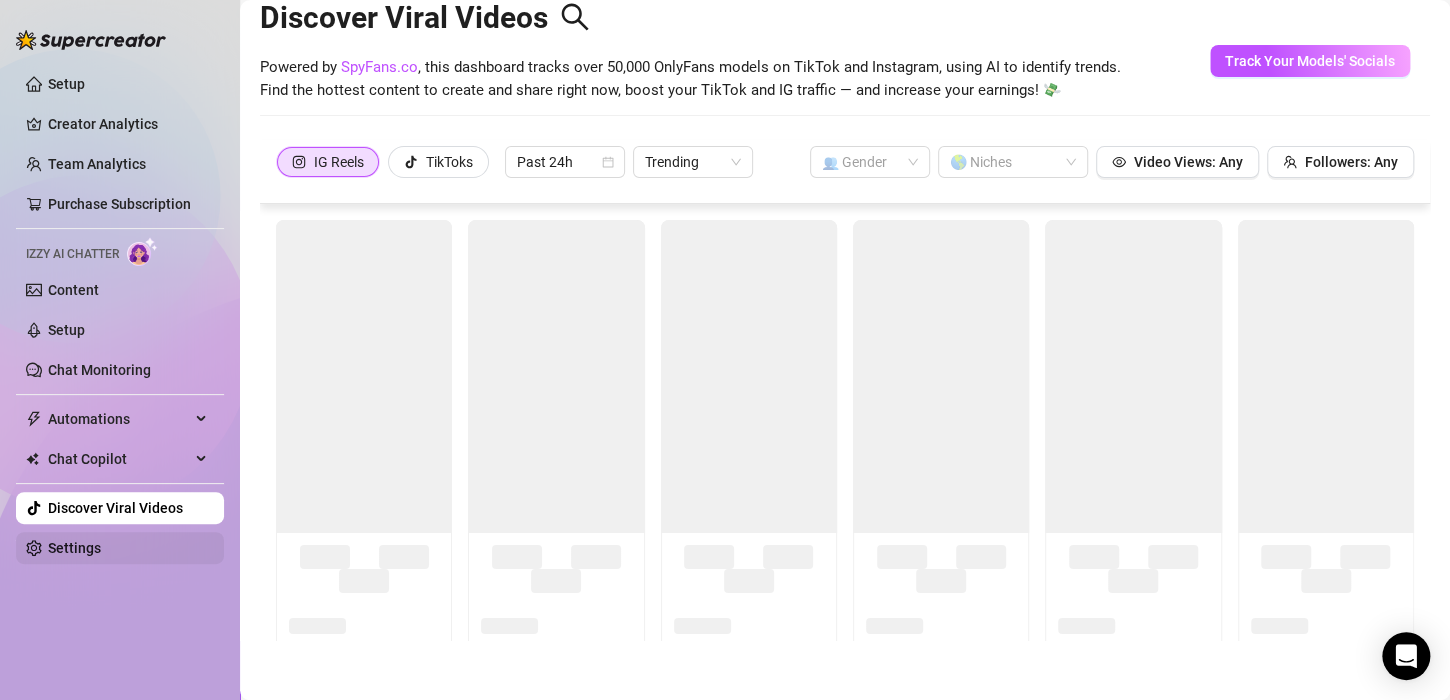 scroll, scrollTop: 44, scrollLeft: 0, axis: vertical 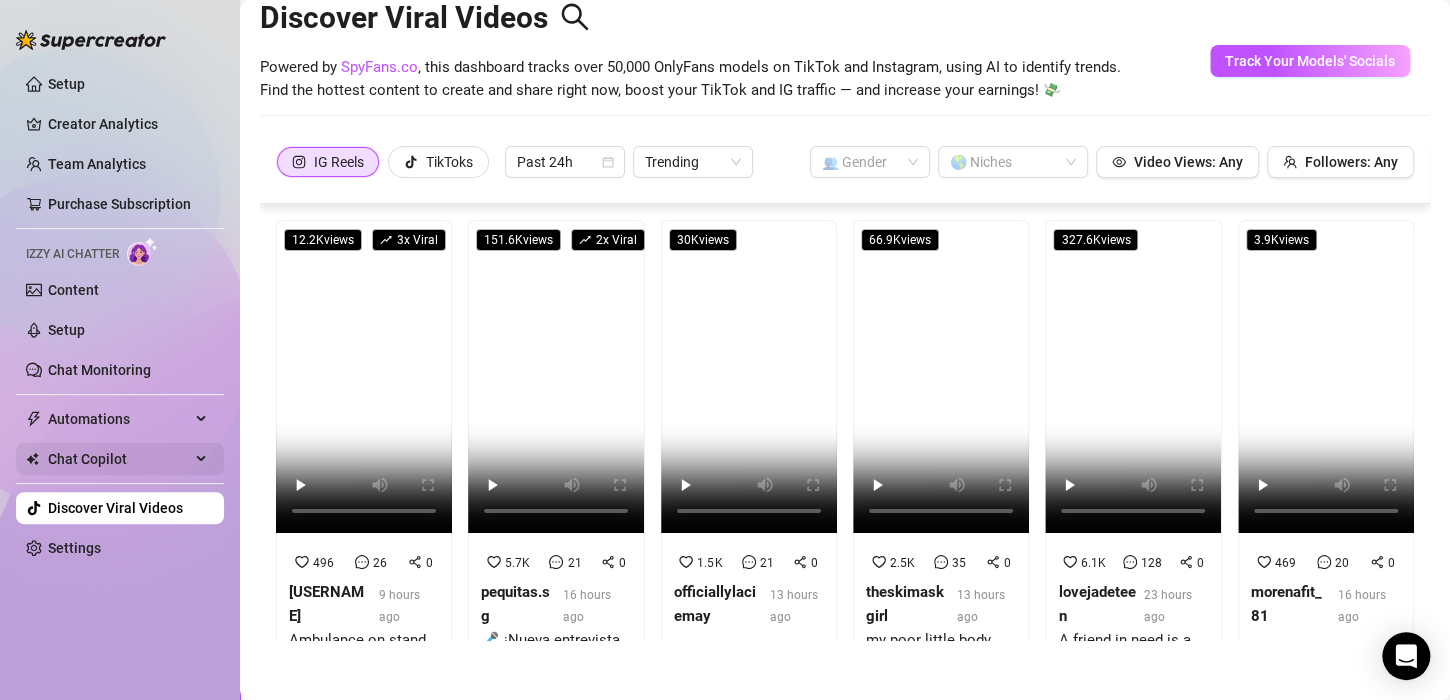 click on "Chat Copilot" at bounding box center [120, 459] 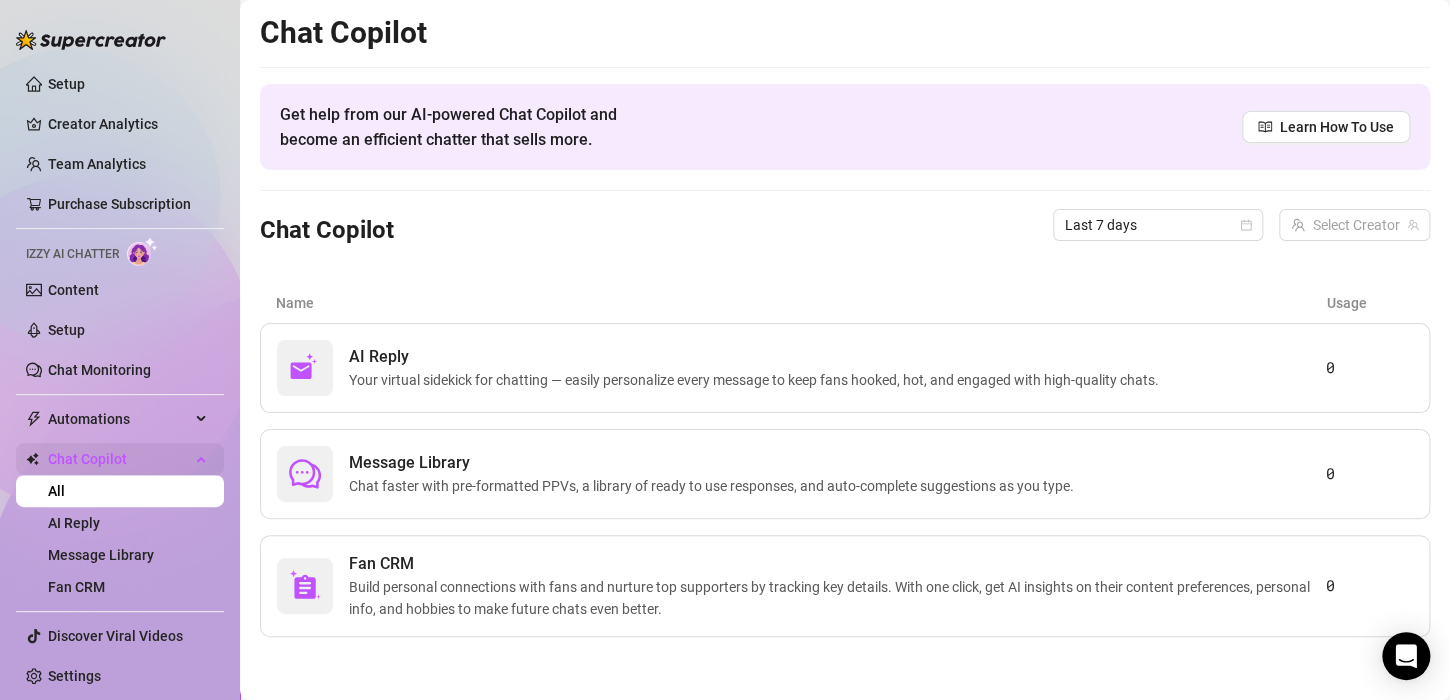 scroll, scrollTop: 0, scrollLeft: 0, axis: both 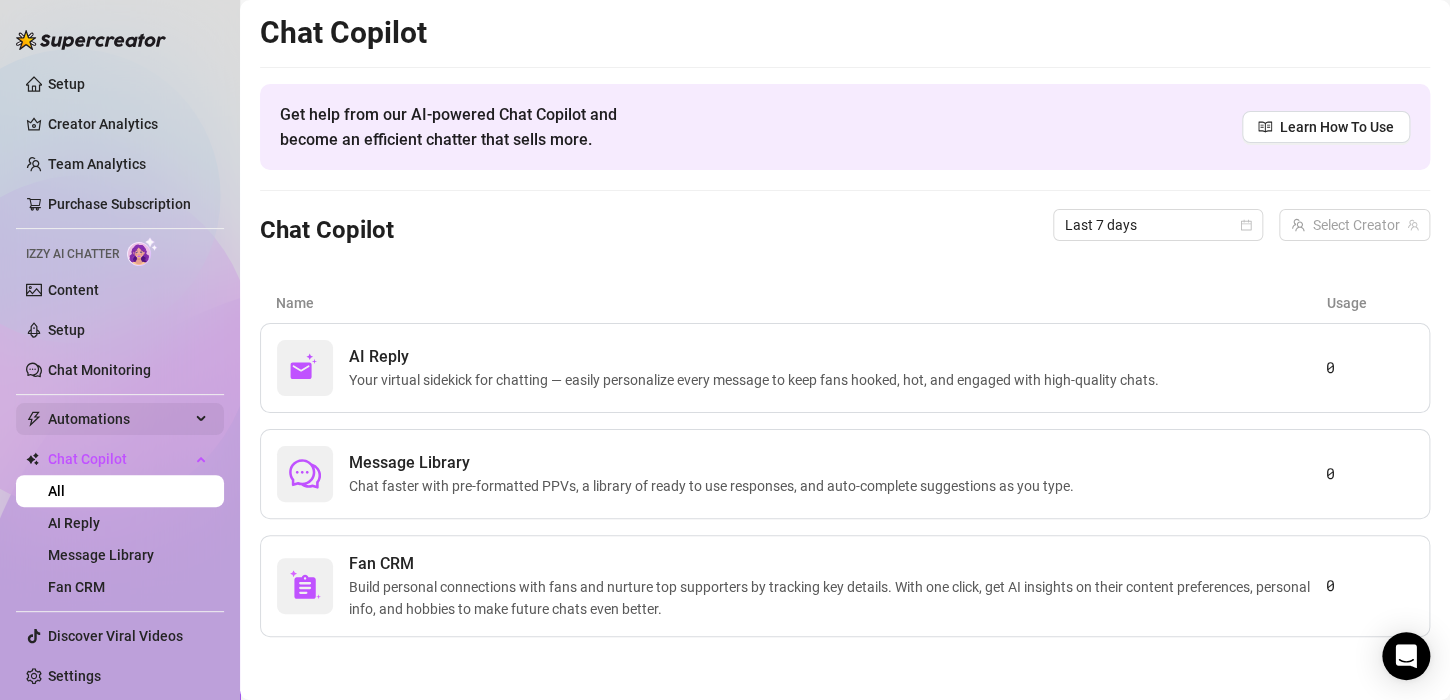 click on "Automations" at bounding box center [119, 419] 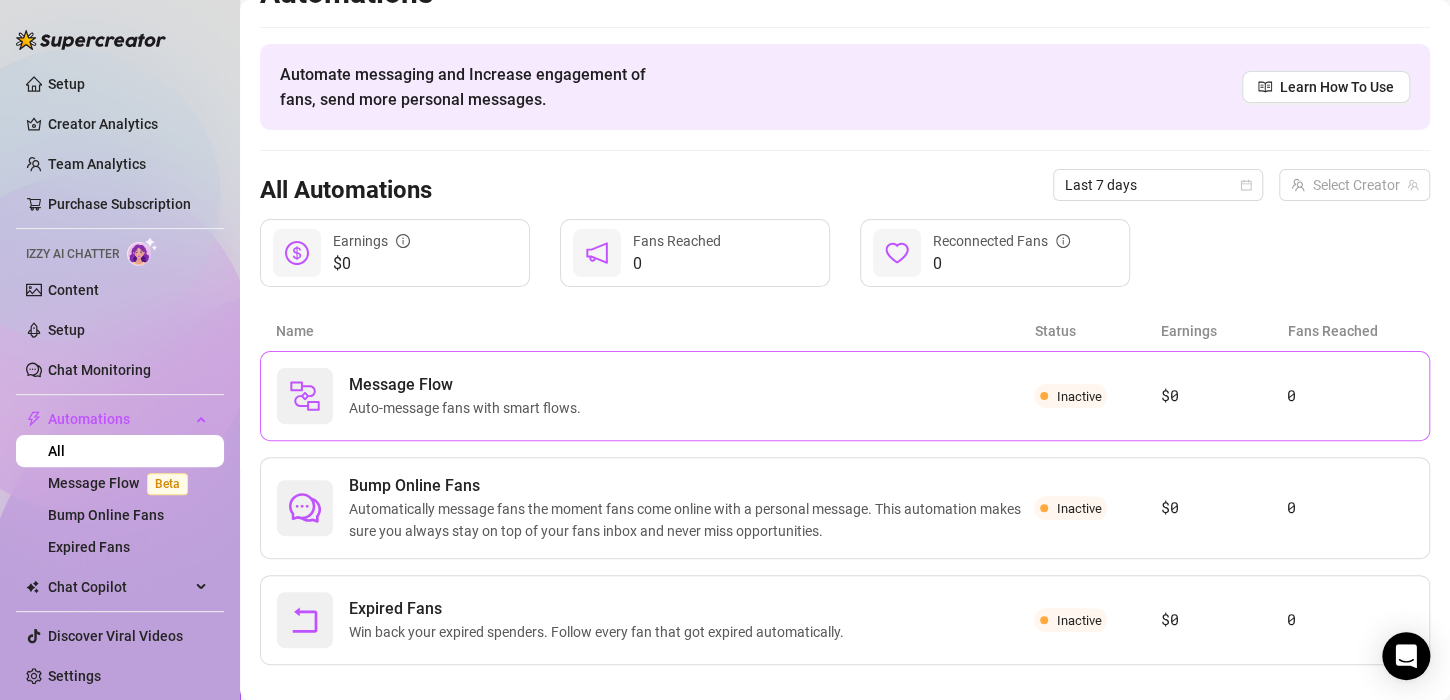 scroll, scrollTop: 63, scrollLeft: 0, axis: vertical 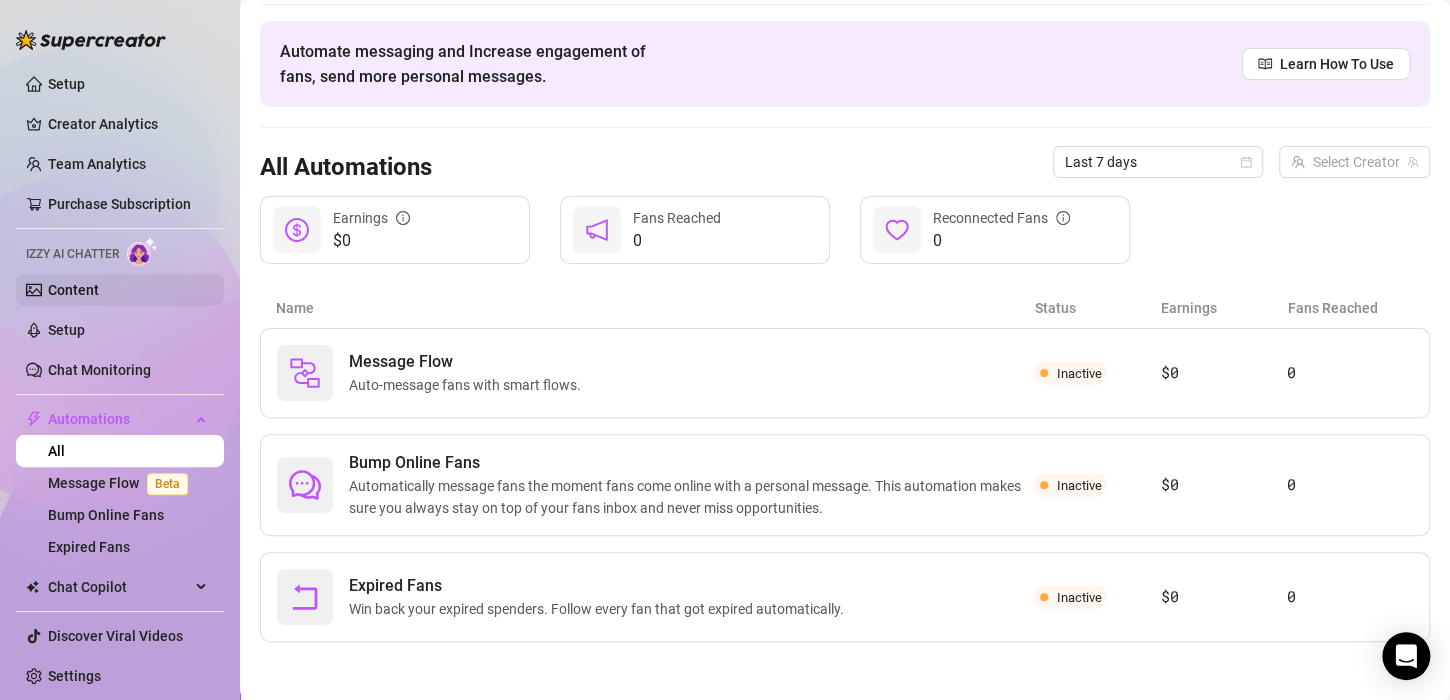 click on "Content" at bounding box center [73, 290] 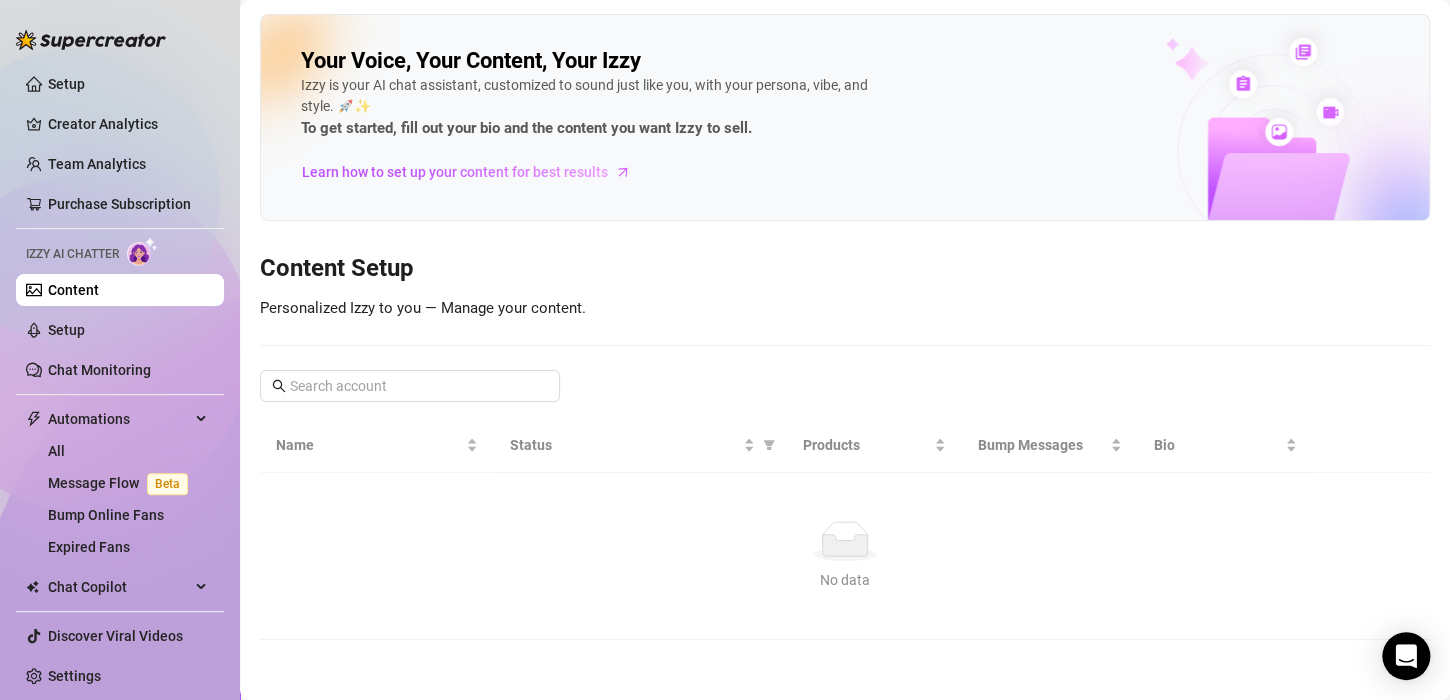 scroll, scrollTop: 0, scrollLeft: 0, axis: both 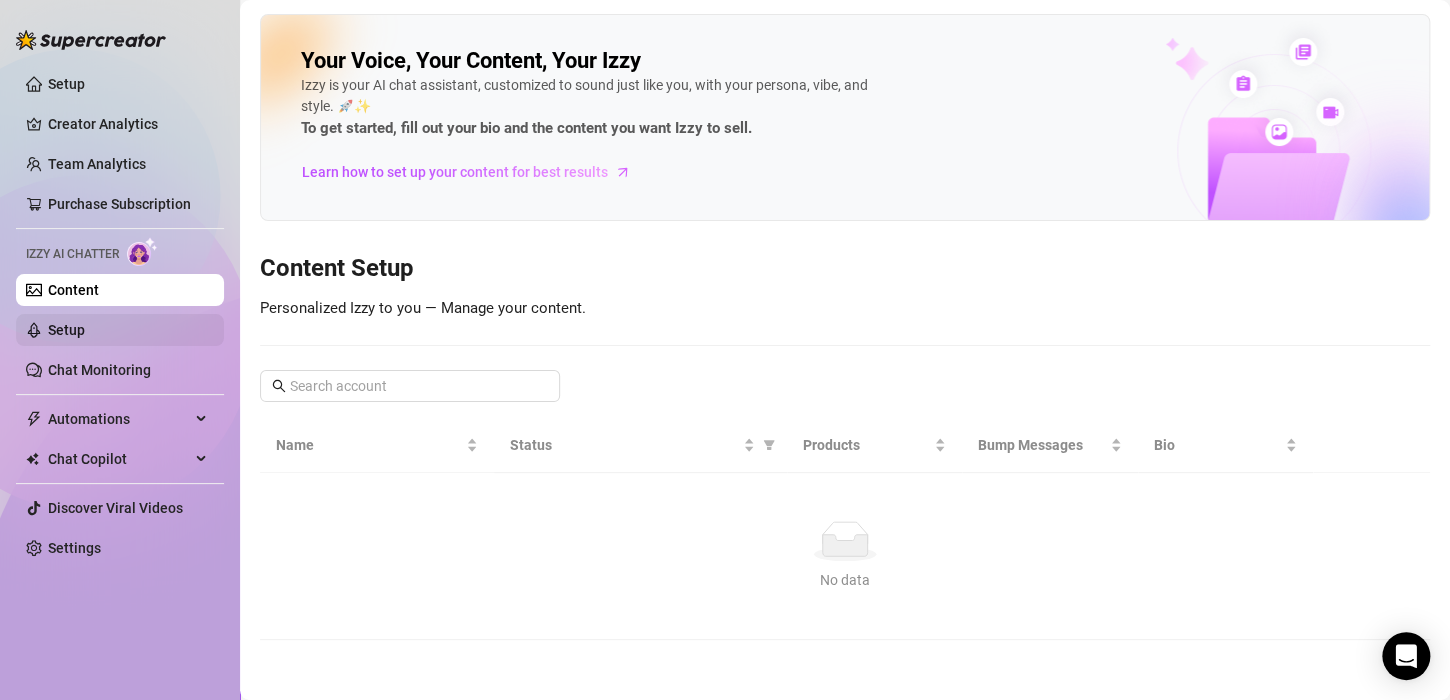 click on "Setup" at bounding box center (66, 330) 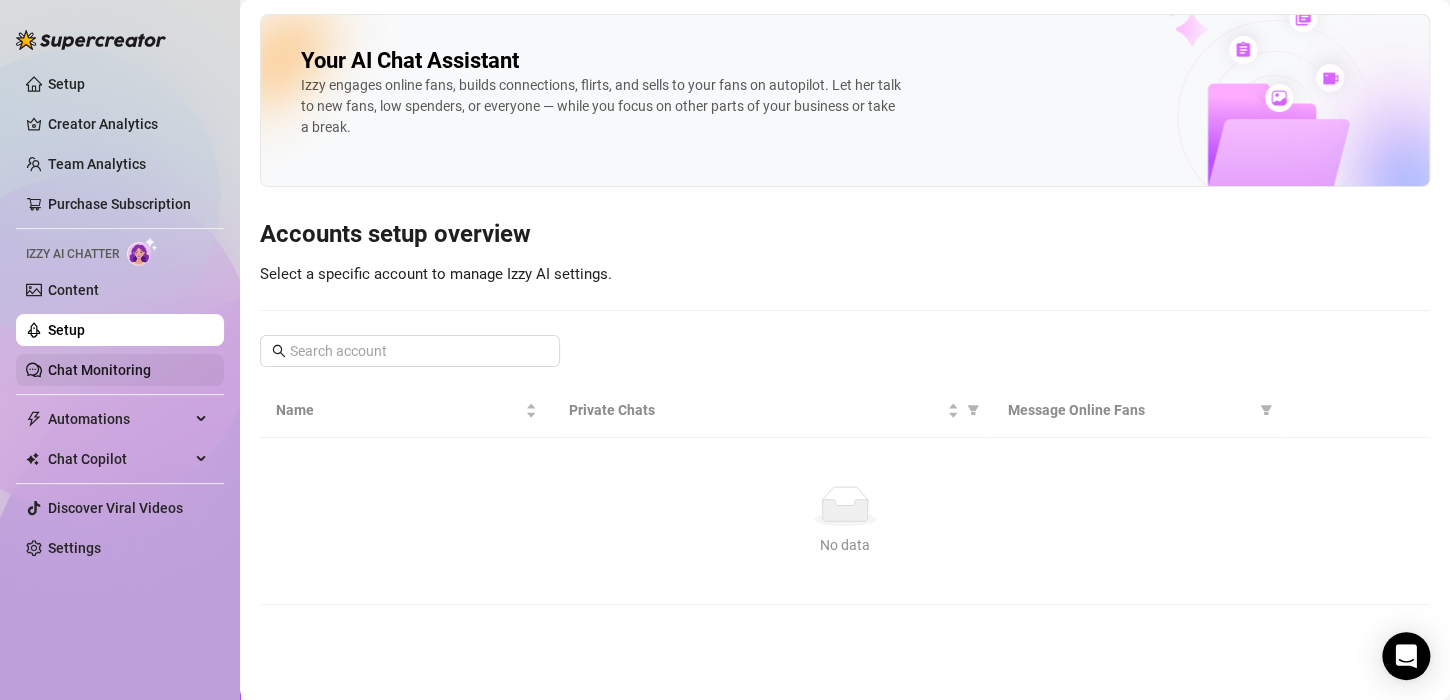 click on "Chat Monitoring" at bounding box center [99, 370] 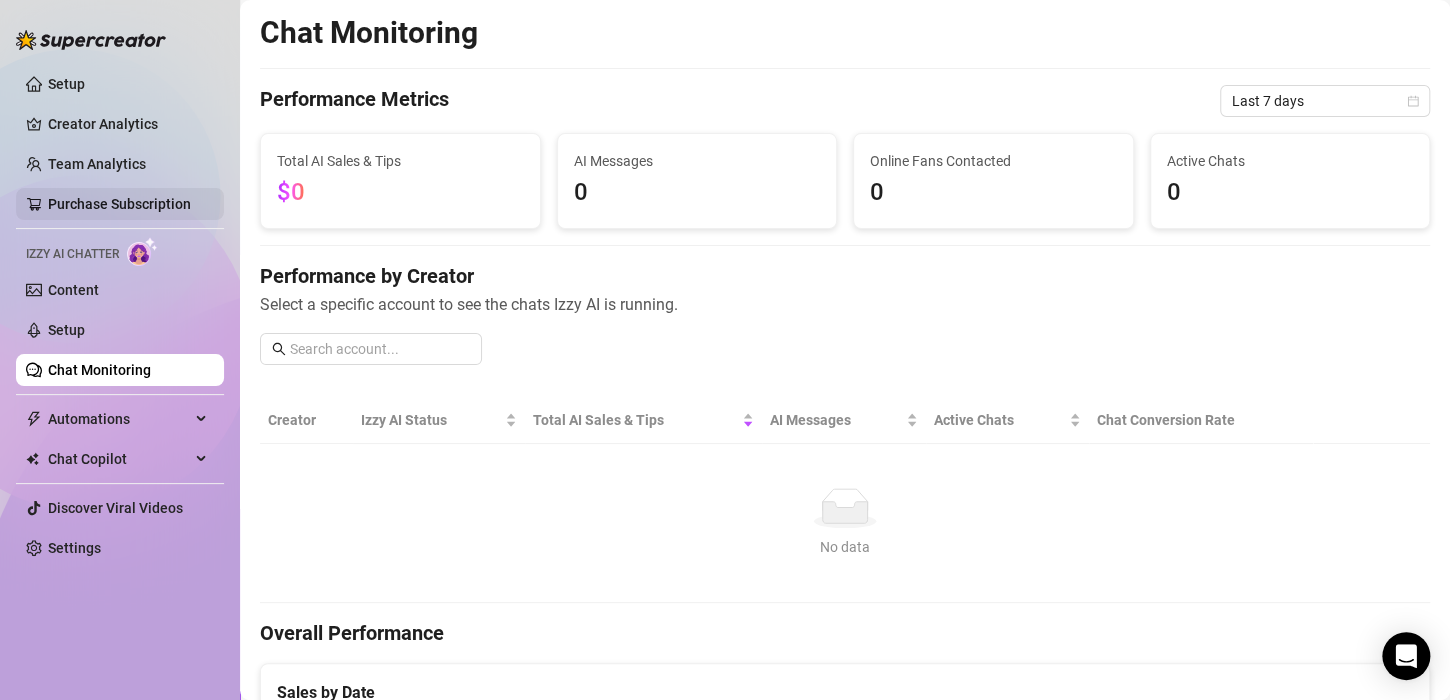 click on "Purchase Subscription" at bounding box center [119, 204] 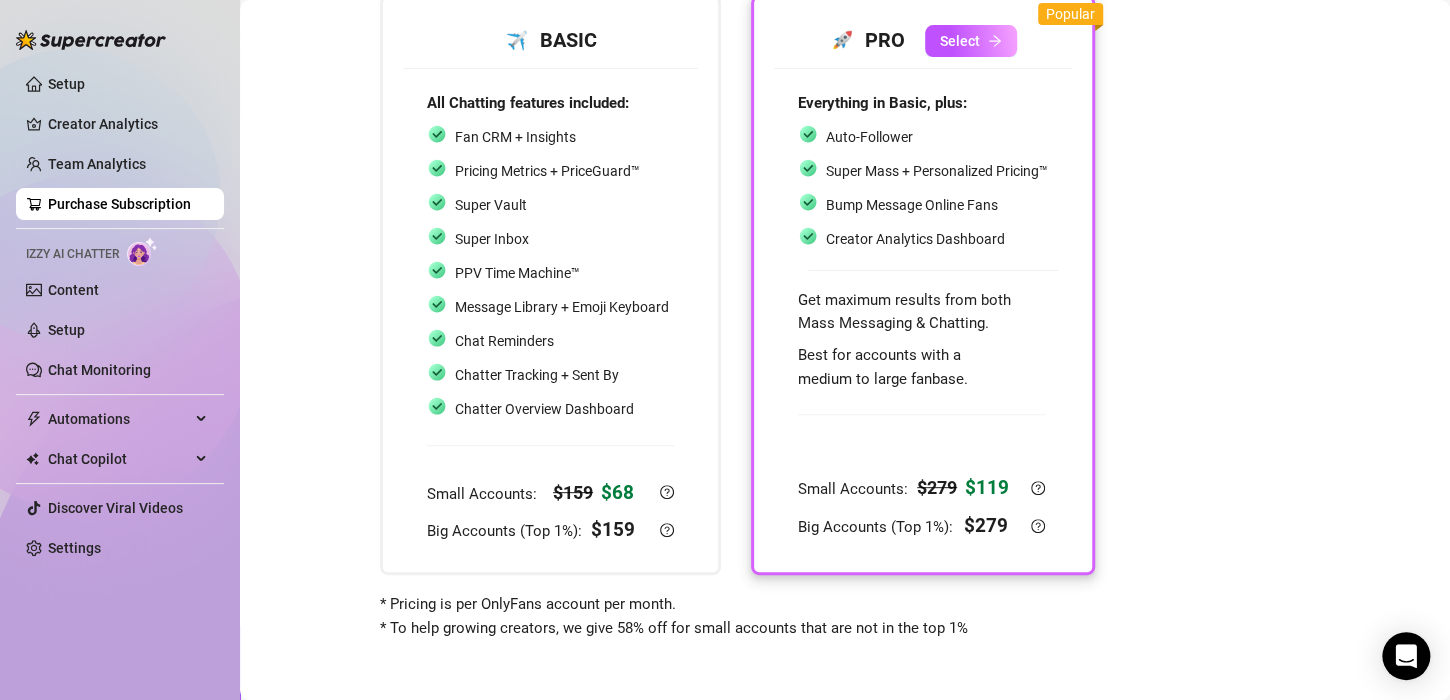 scroll, scrollTop: 0, scrollLeft: 0, axis: both 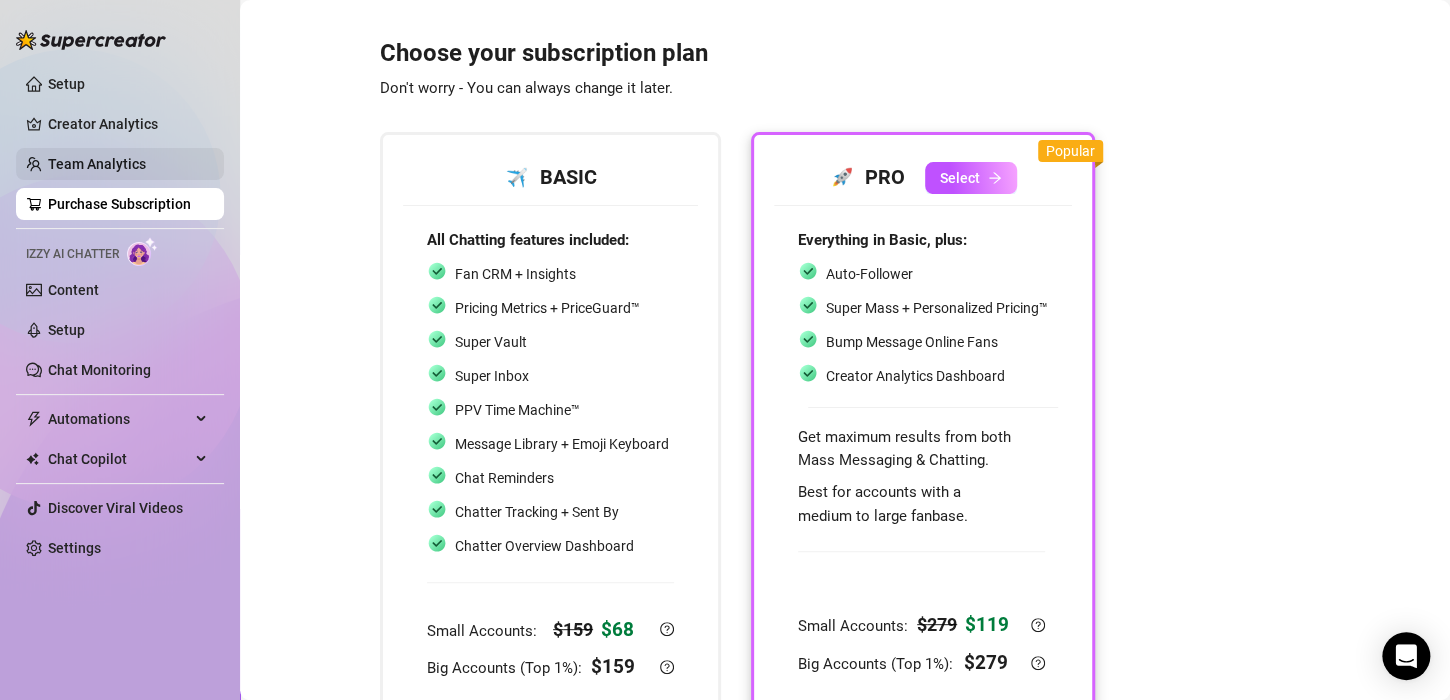 click on "Team Analytics" at bounding box center [97, 164] 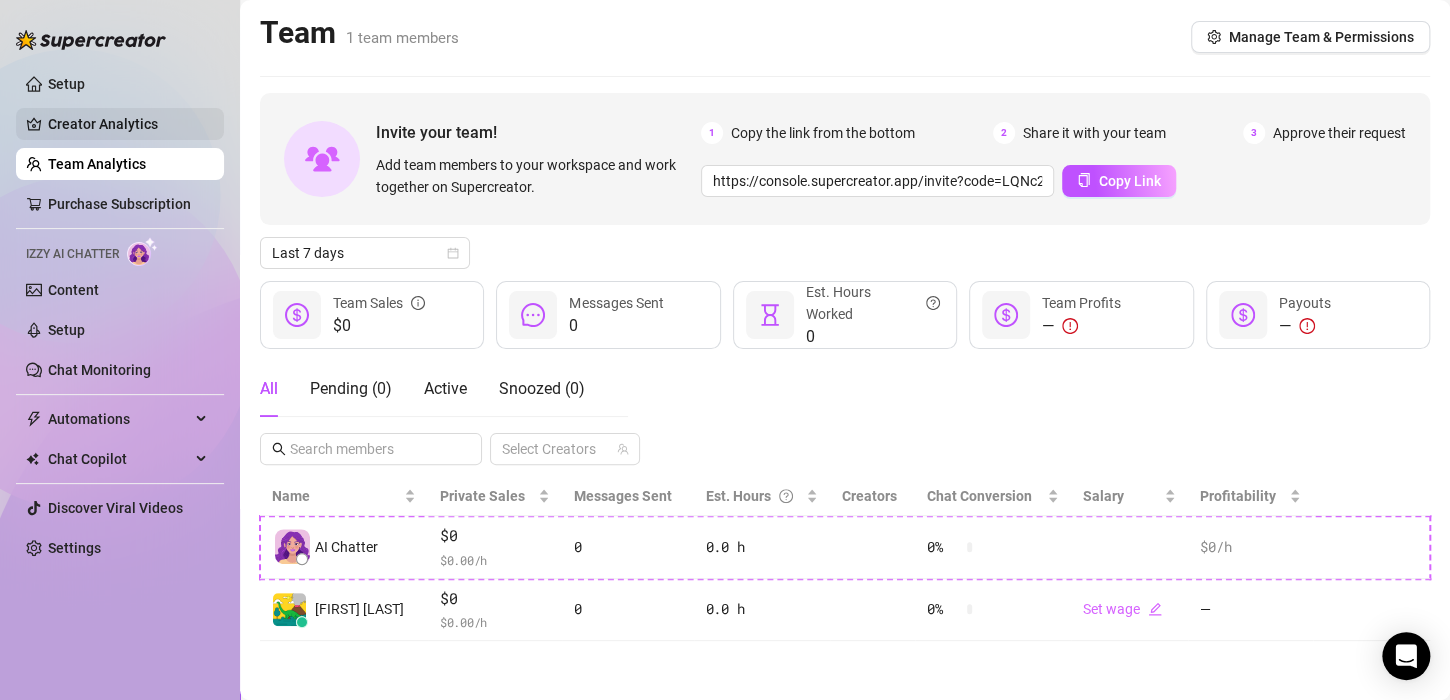 click on "Creator Analytics" at bounding box center (128, 124) 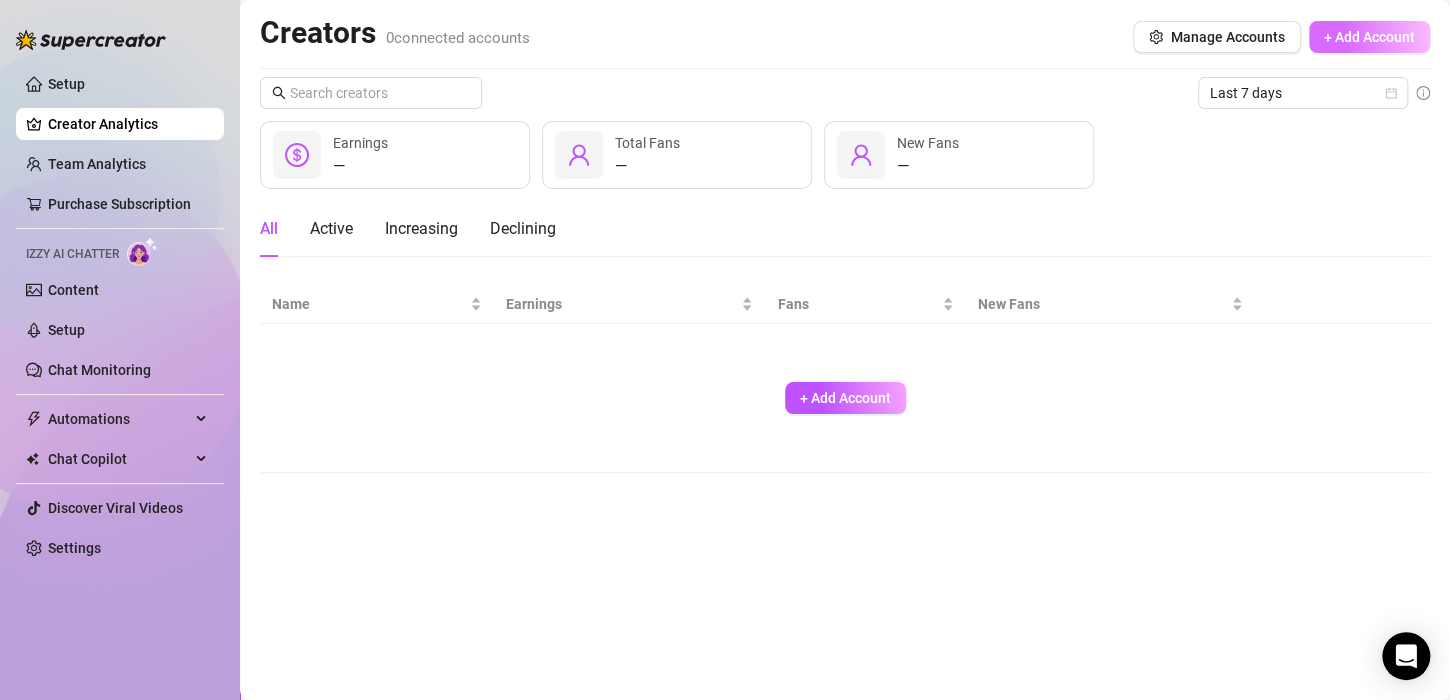 click on "+ Add Account" at bounding box center (1369, 37) 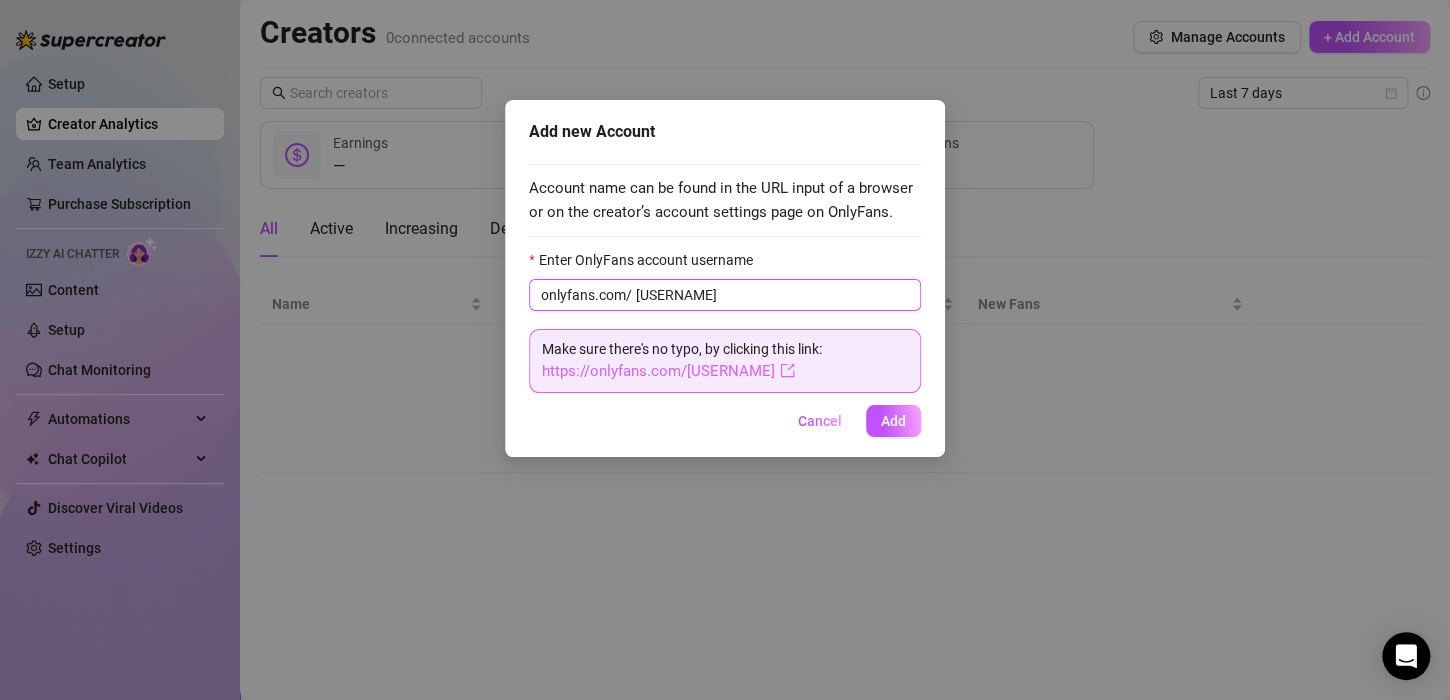 type on "[USERNAME]" 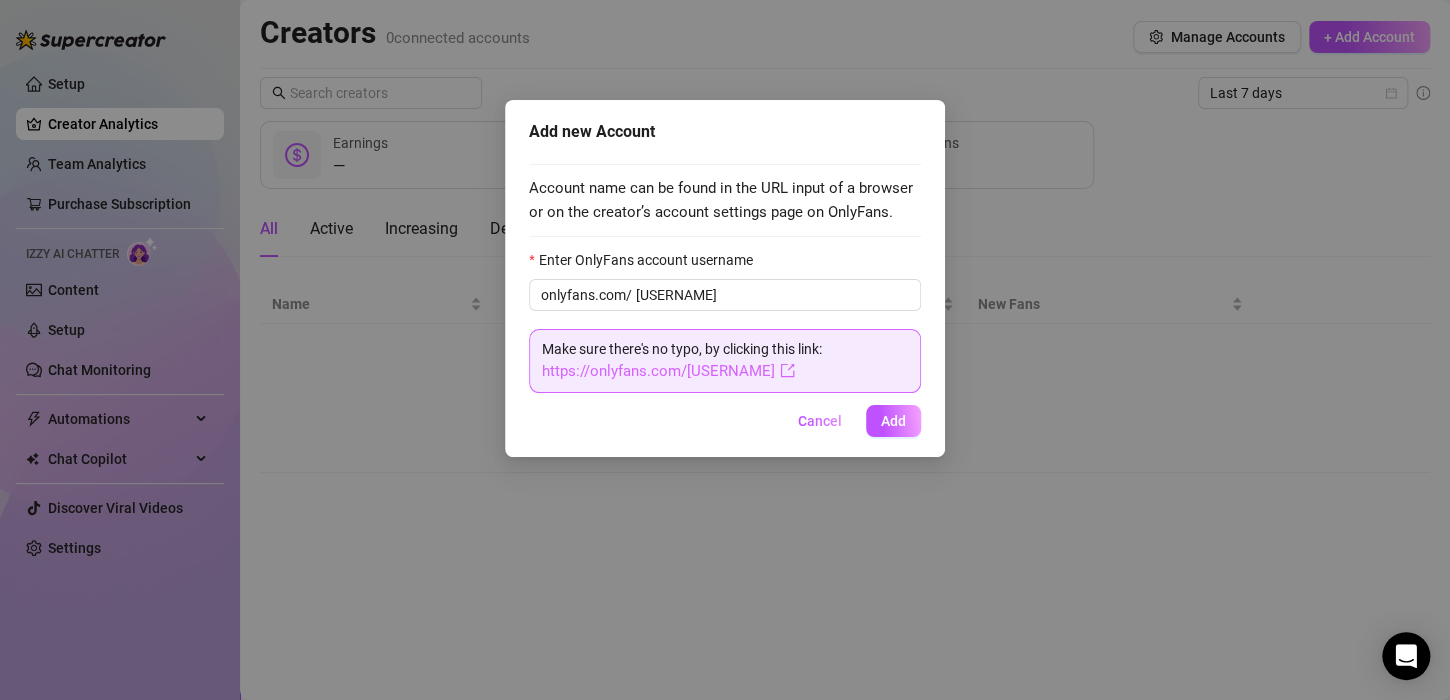 click on "https://onlyfans.com/[USERNAME]" at bounding box center (668, 371) 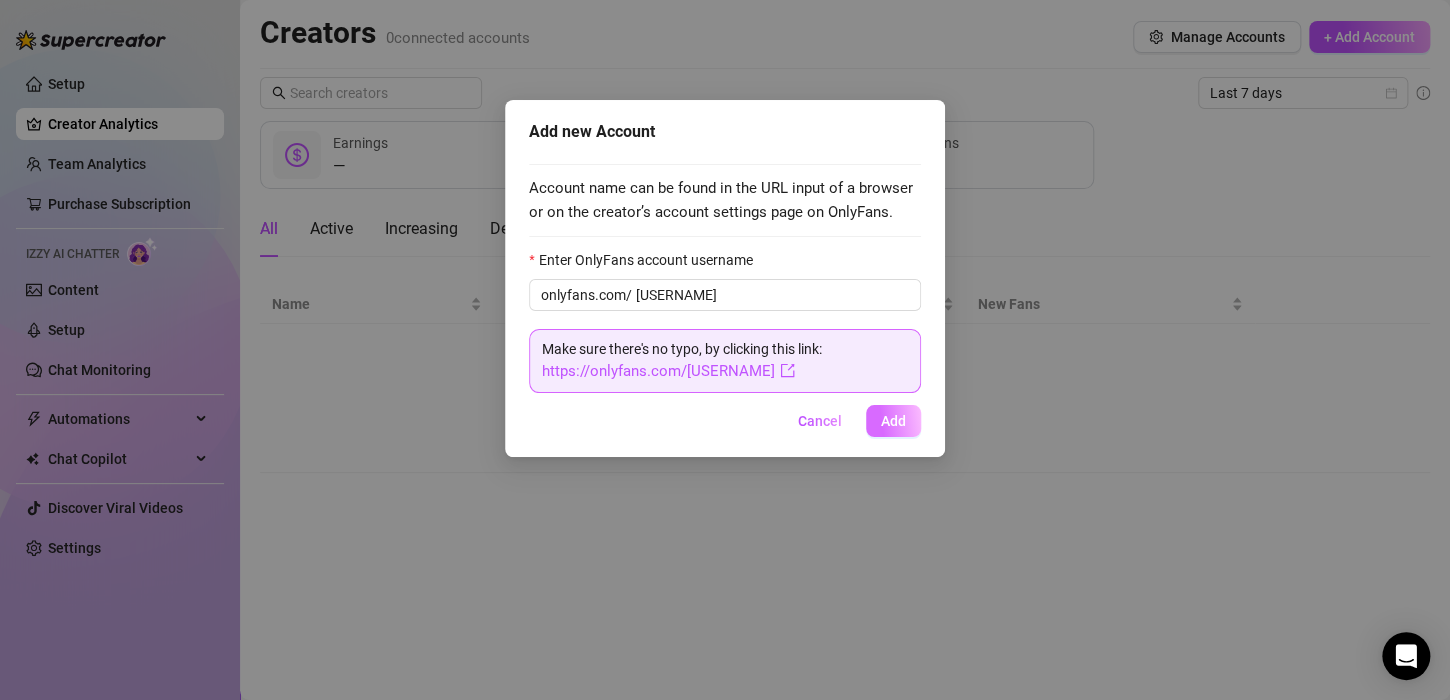 click on "Add" at bounding box center (893, 421) 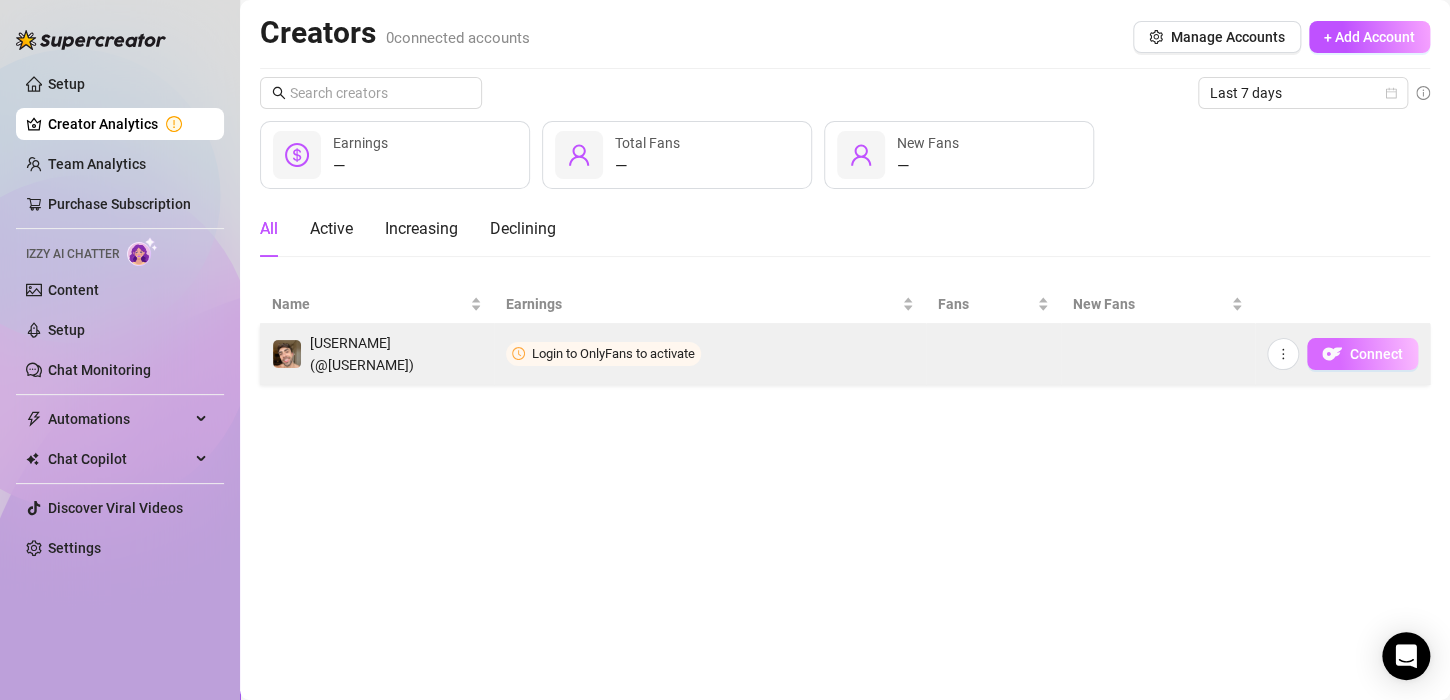 click on "Connect" at bounding box center (1376, 354) 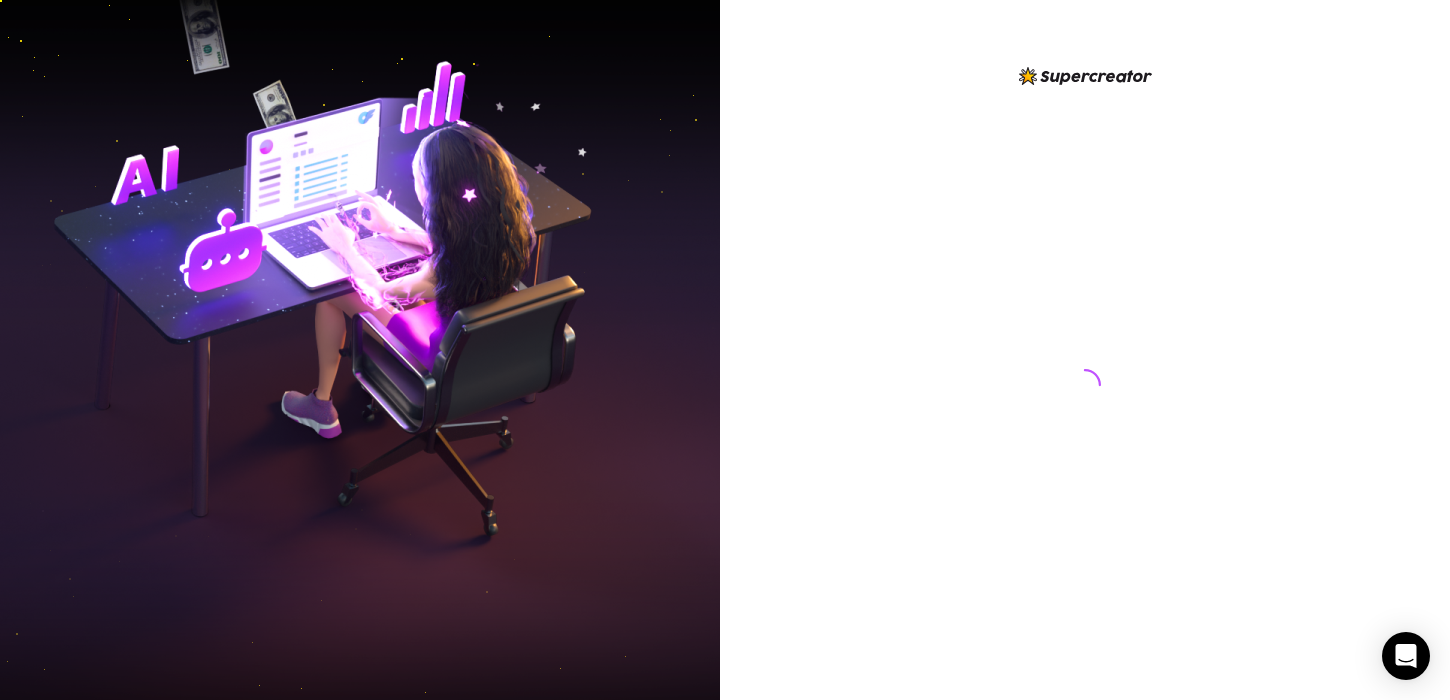 scroll, scrollTop: 0, scrollLeft: 0, axis: both 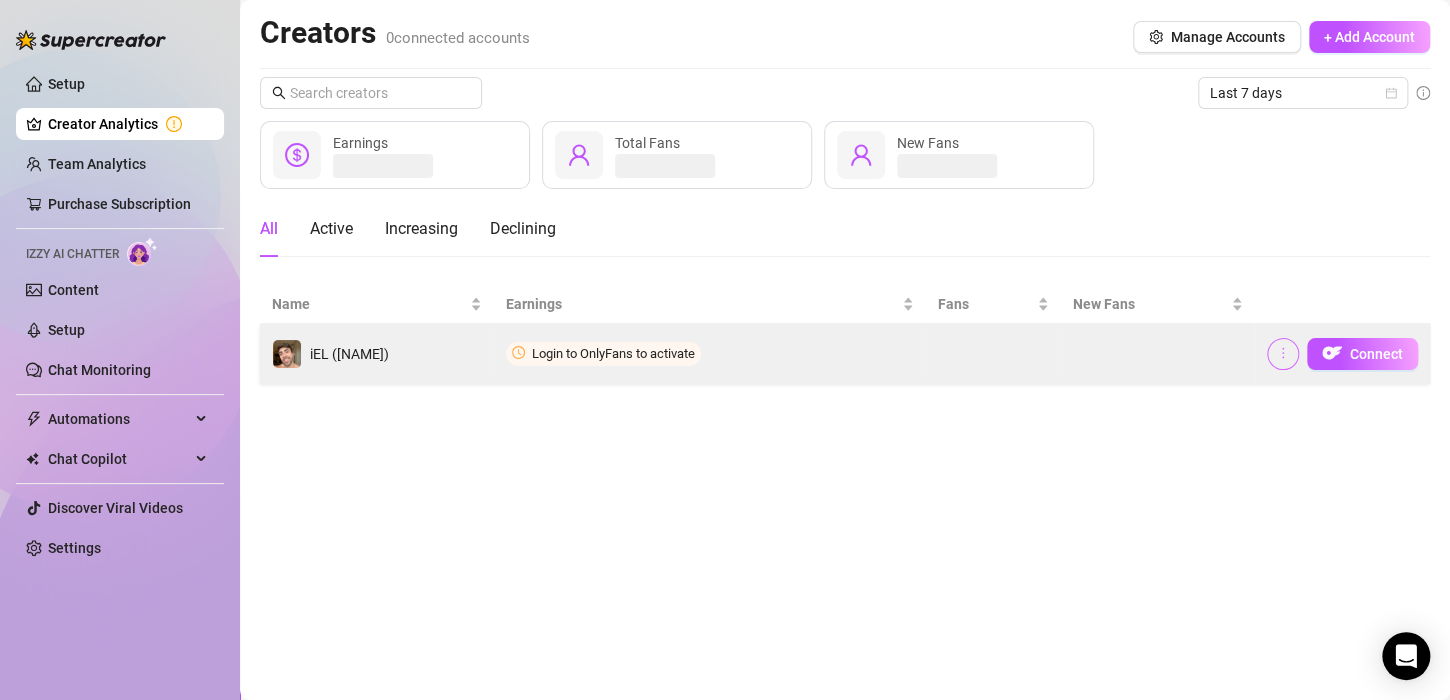click 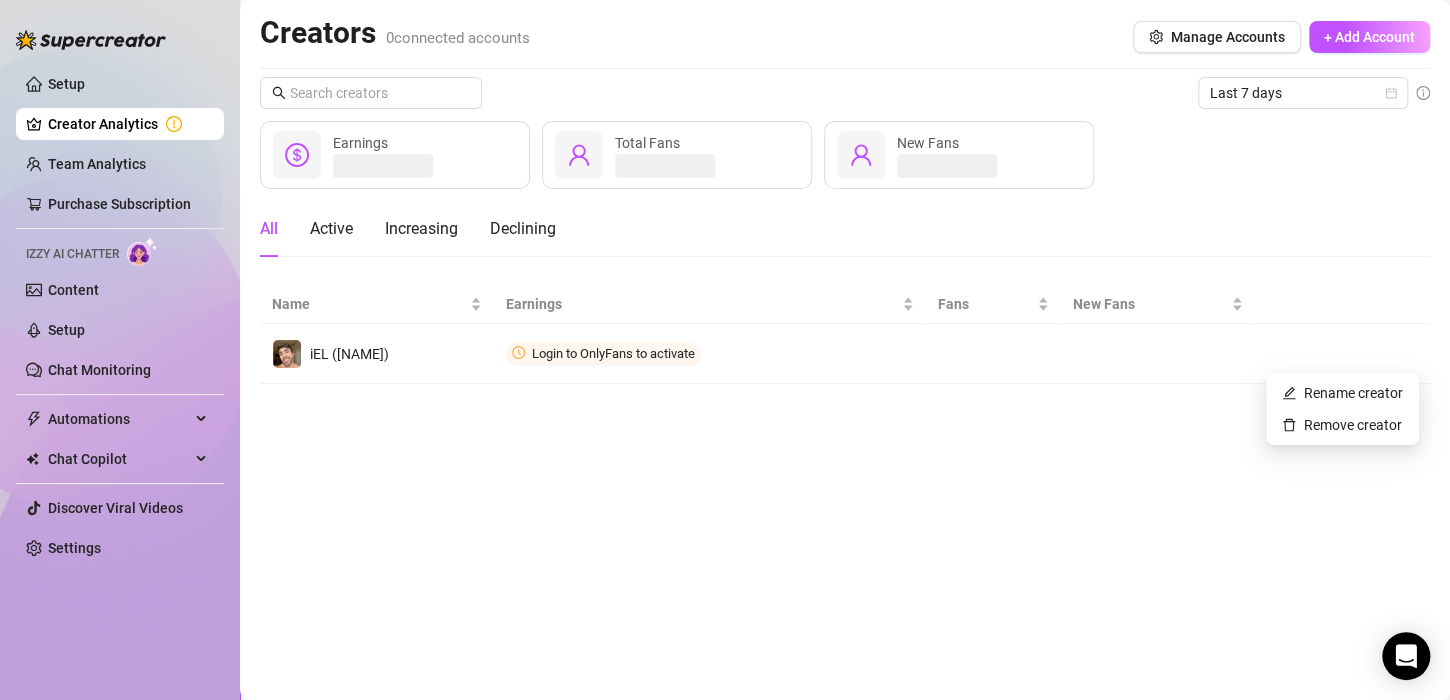 click on "Creators  0  connected accounts Manage Accounts + Add Account Last 7 days Earnings Total Fans New Fans All Active Increasing Declining Name Earnings Fans New Fans iEL ([NAME]) Login to OnlyFans to activate Connect" at bounding box center [845, 350] 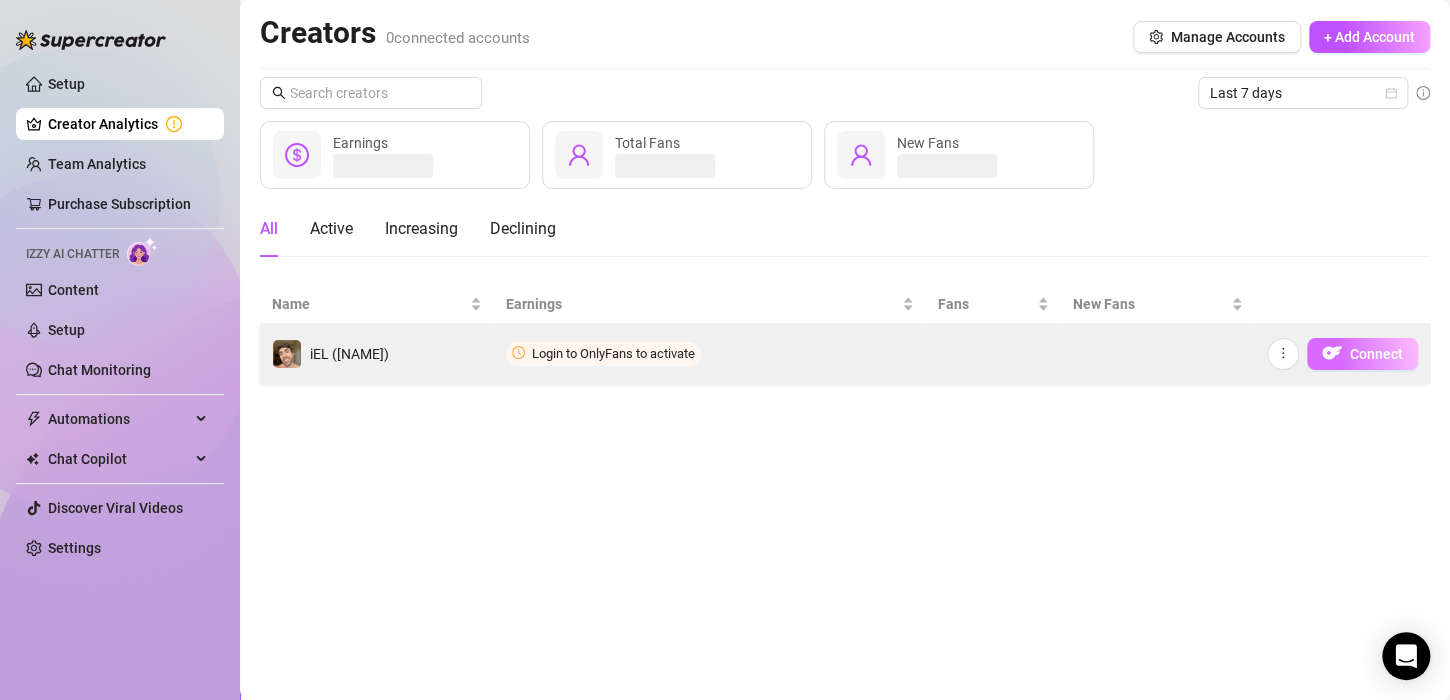 click on "Connect" at bounding box center [1376, 354] 